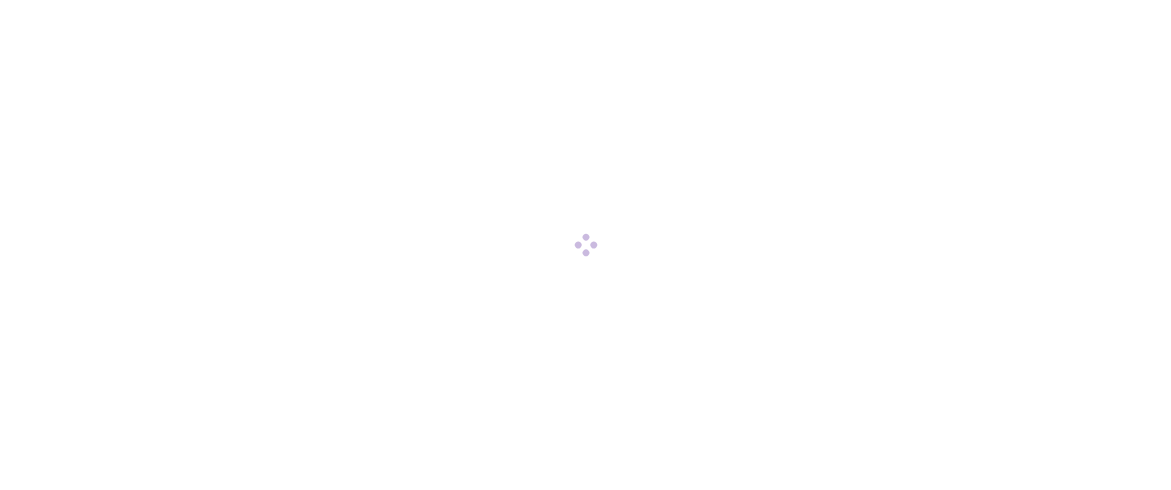 scroll, scrollTop: 0, scrollLeft: 0, axis: both 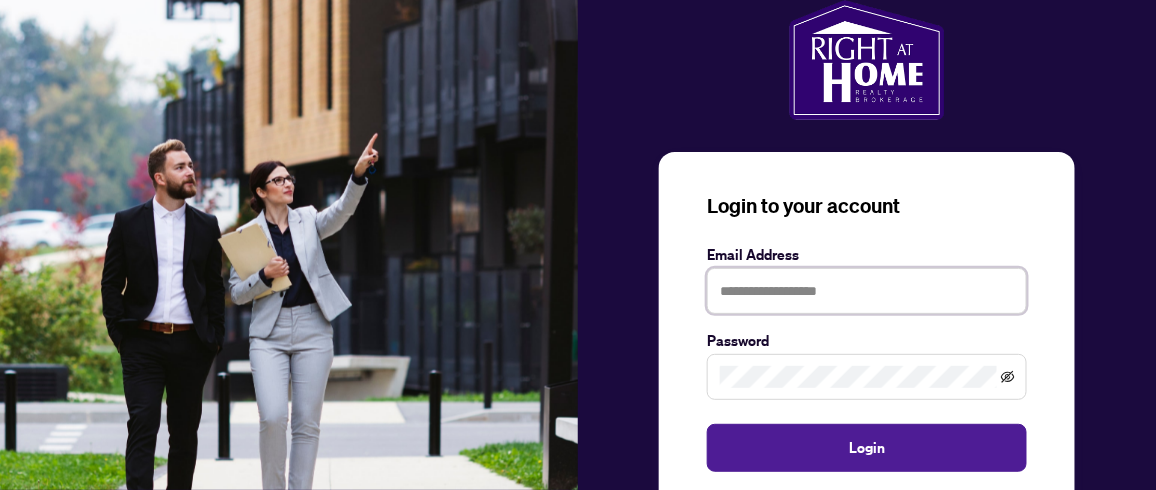 type on "**********" 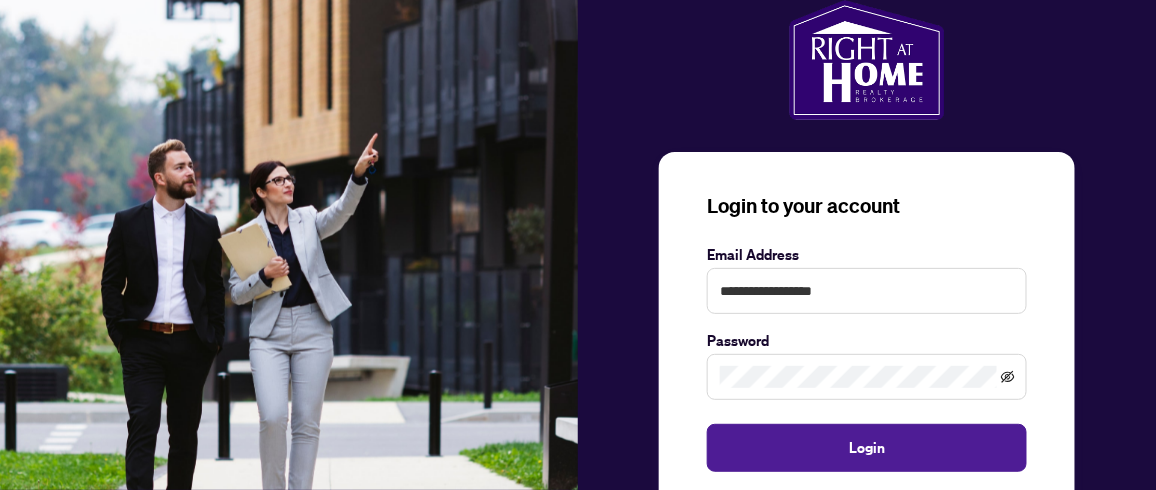 click 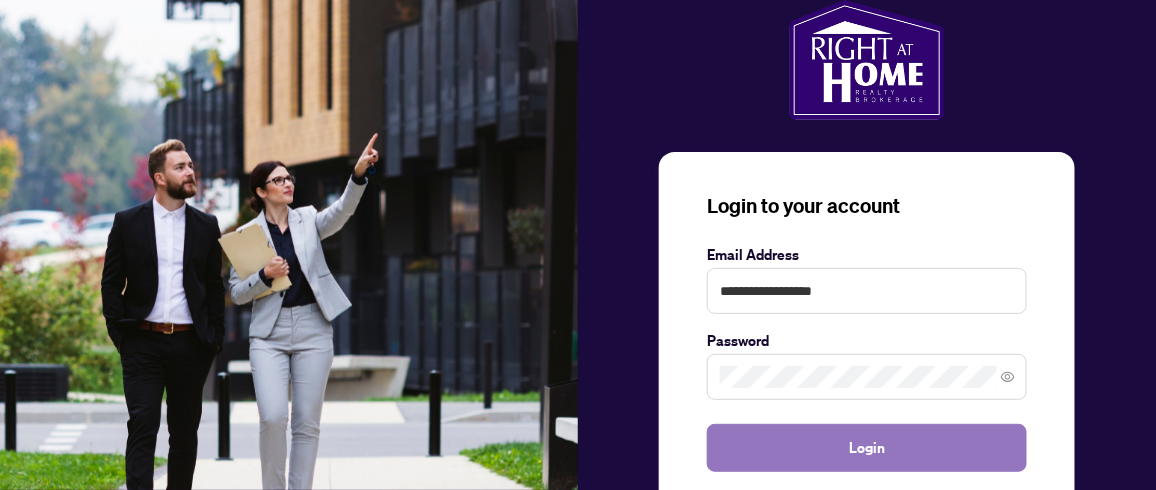 click on "Login" at bounding box center (867, 448) 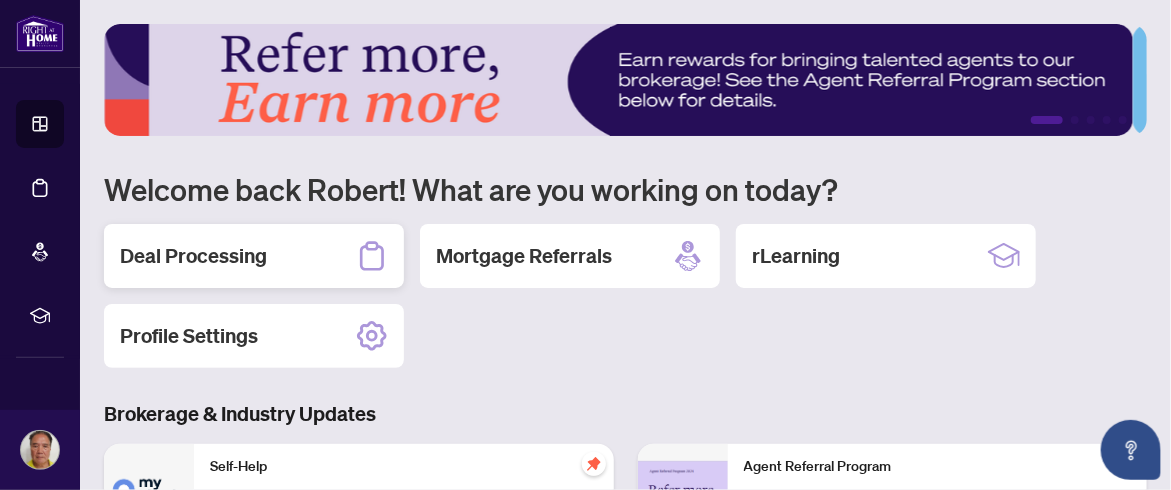 click on "Deal Processing" at bounding box center (193, 256) 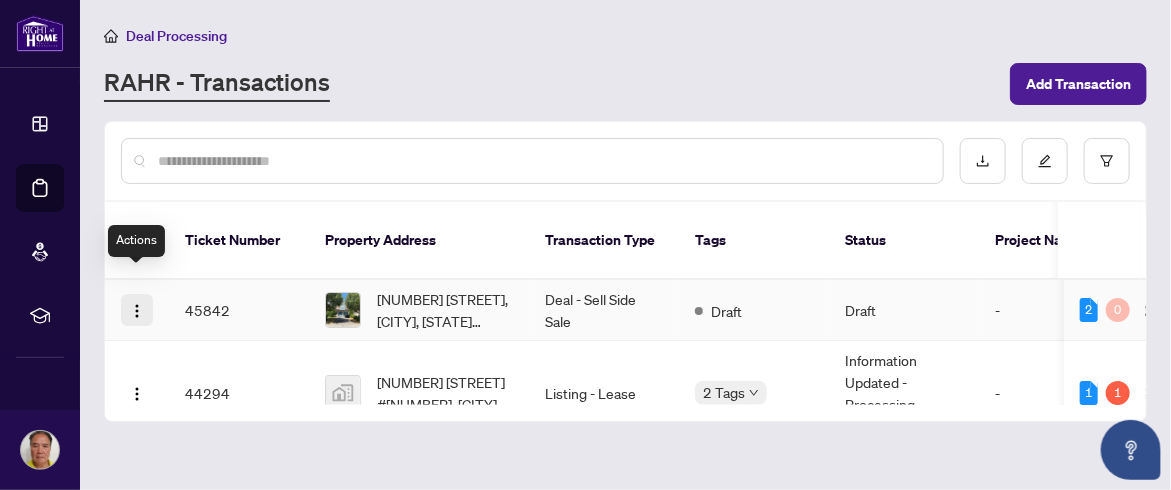 click at bounding box center [137, 311] 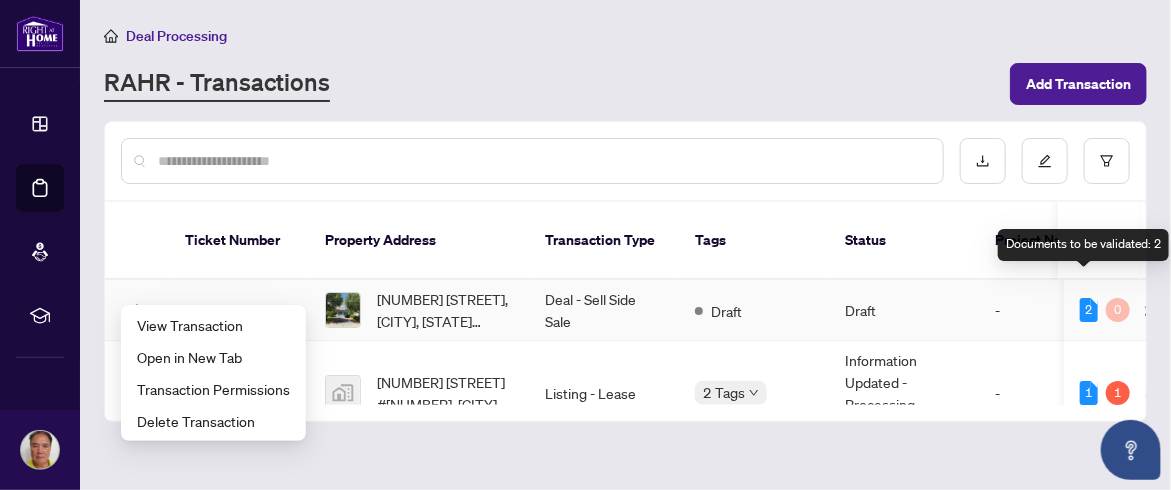 click on "2" at bounding box center [1089, 310] 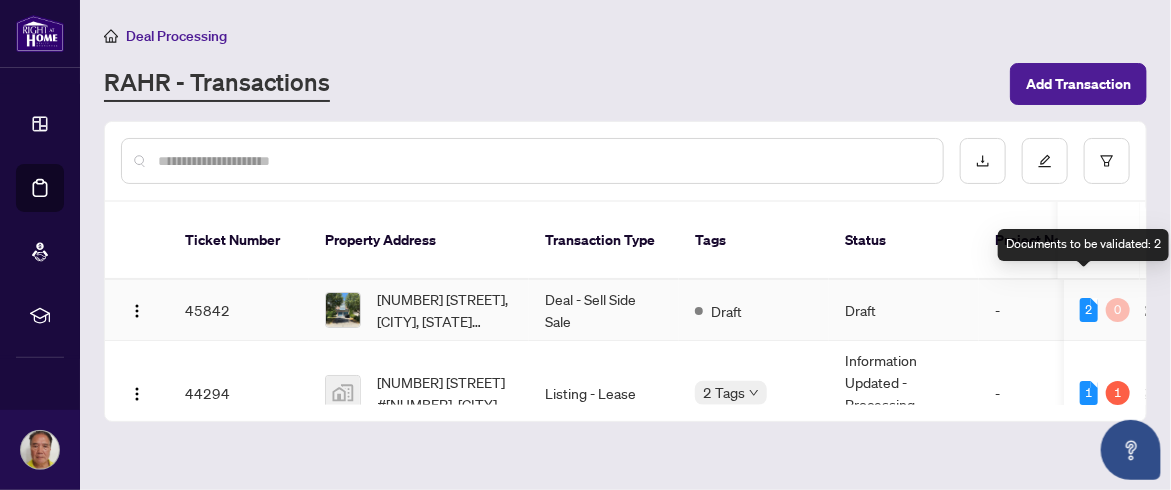 click on "2" at bounding box center (1089, 310) 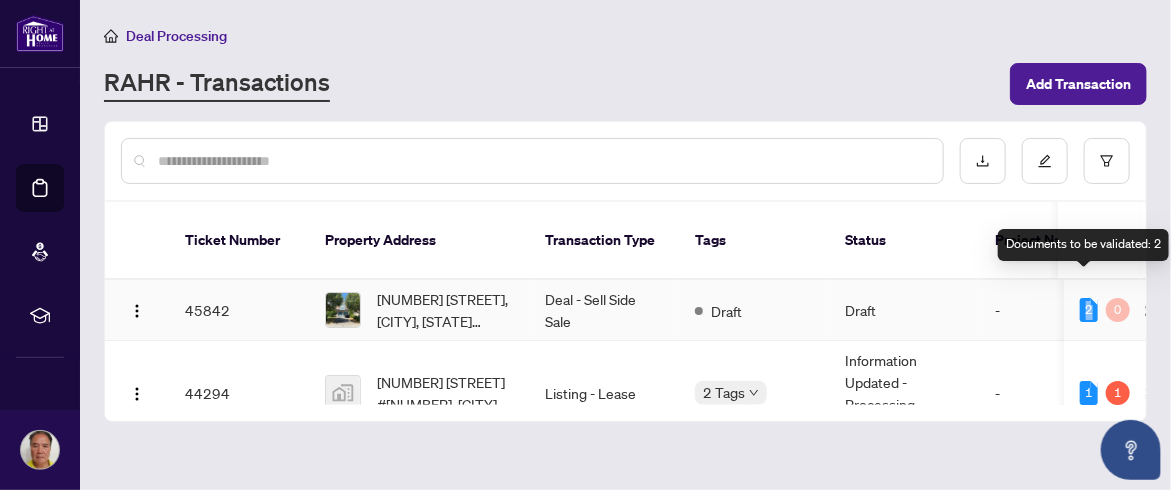 click on "2" at bounding box center [1089, 310] 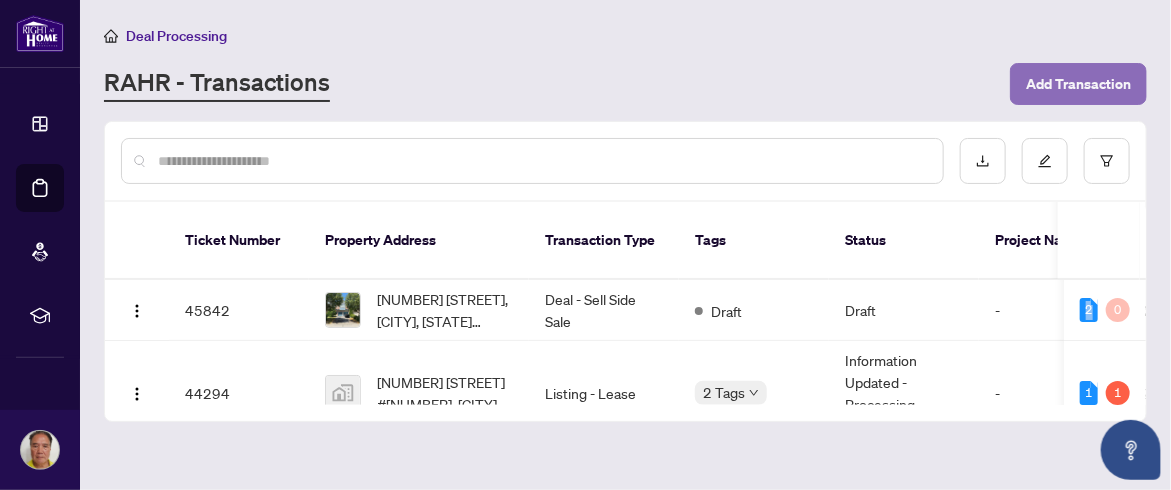 click on "Add Transaction" at bounding box center (1078, 84) 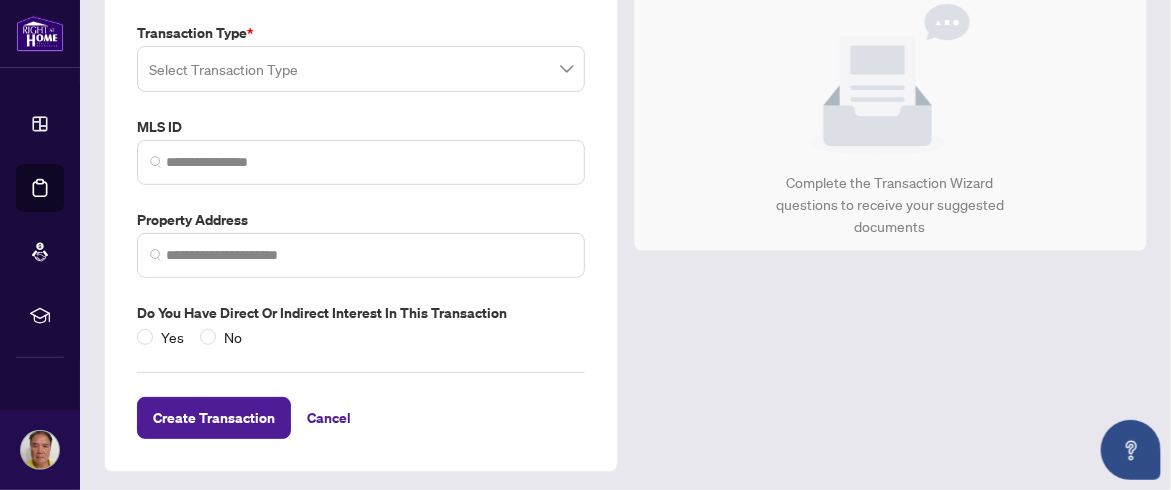 scroll, scrollTop: 0, scrollLeft: 0, axis: both 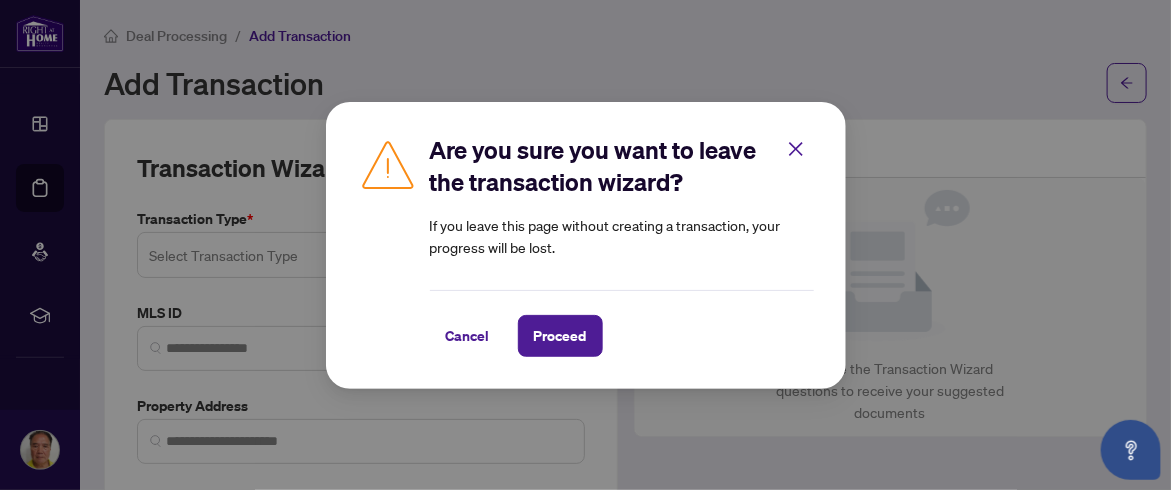 click on "Cancel" at bounding box center [468, 336] 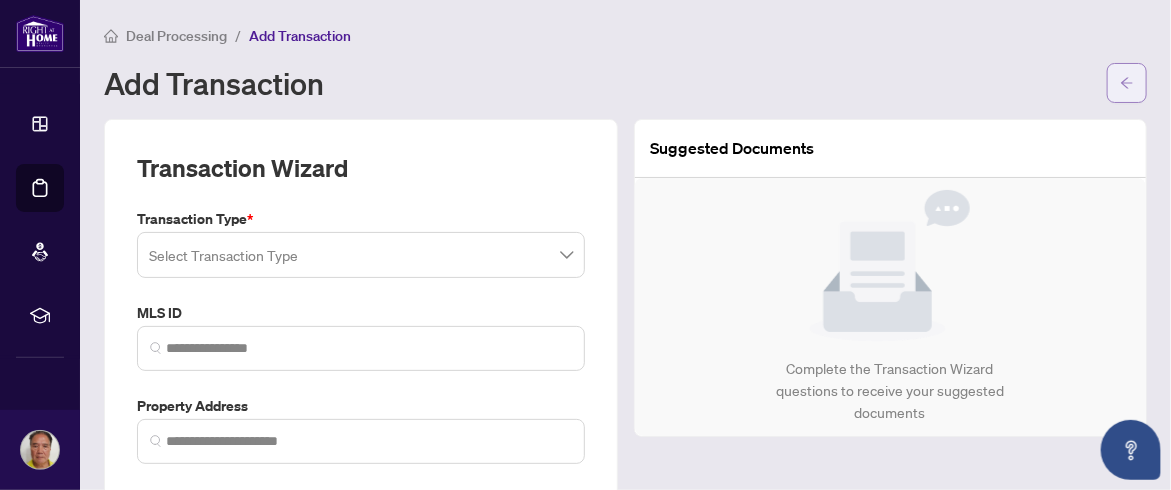 click 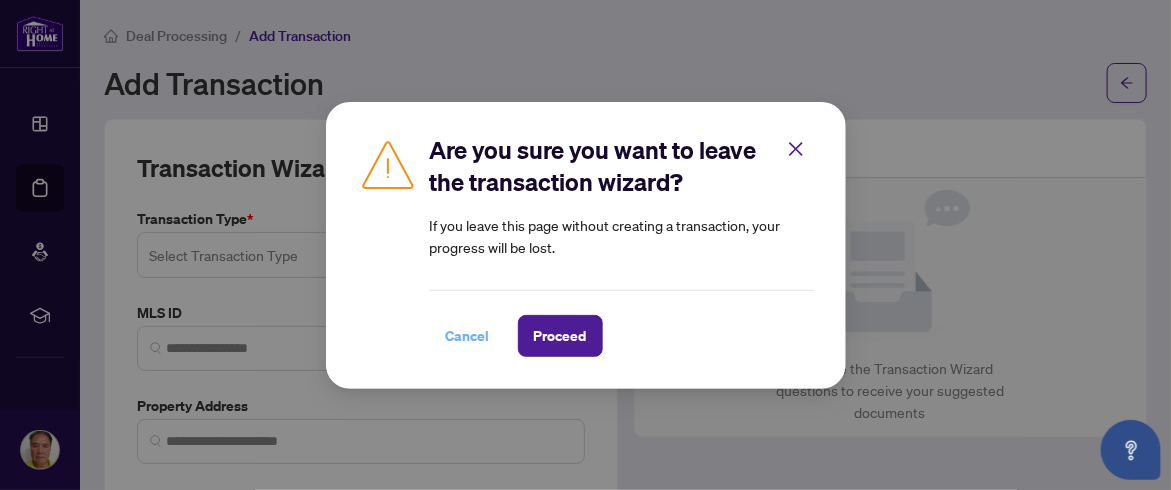 click on "Cancel" at bounding box center (468, 336) 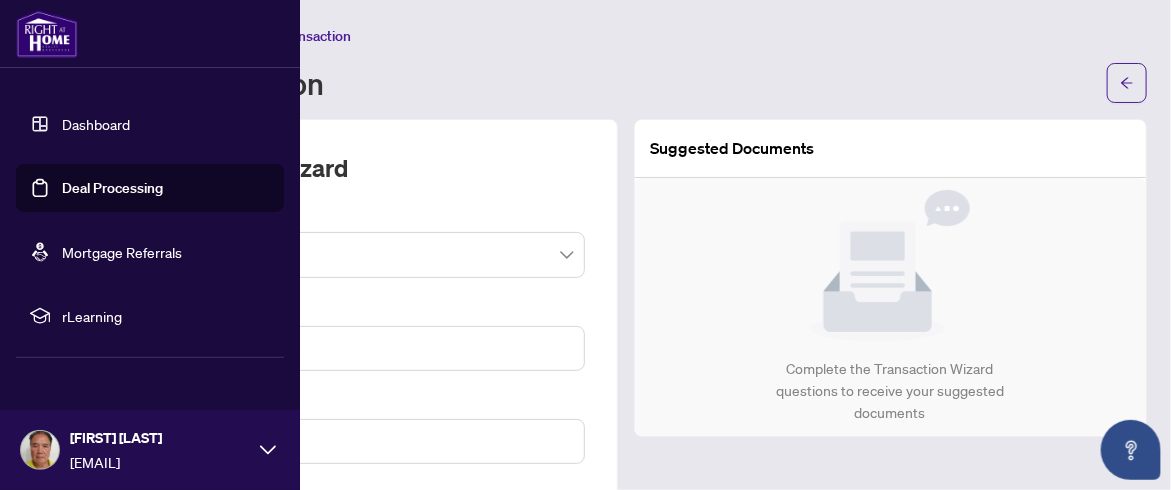 click on "Dashboard" at bounding box center (96, 124) 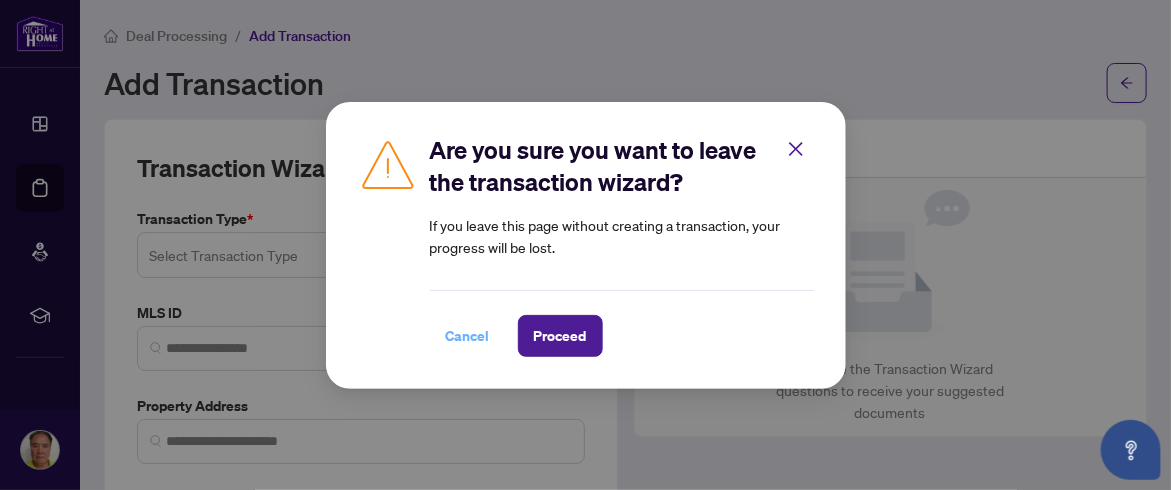 click on "Cancel" at bounding box center [468, 336] 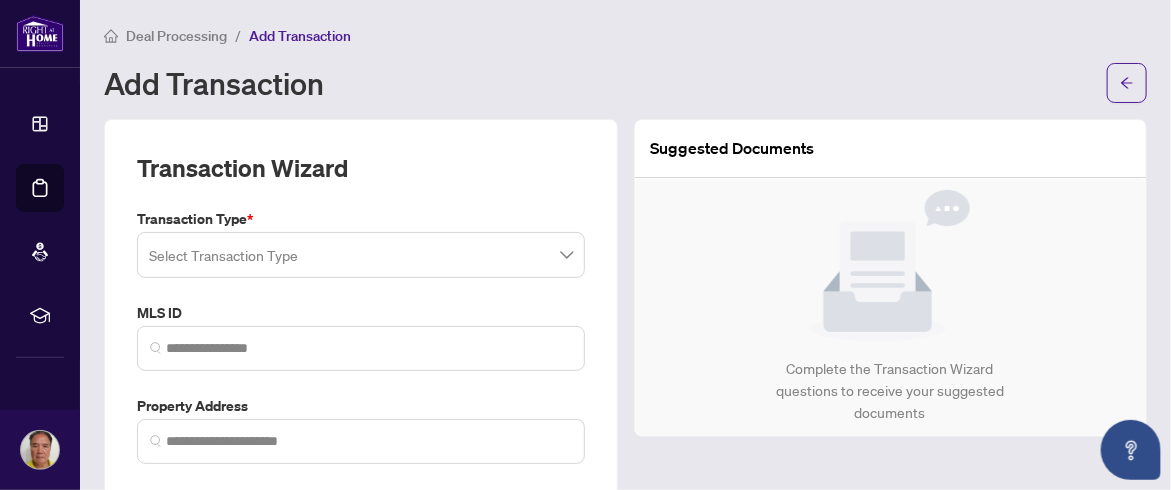 click on "Deal Processing" at bounding box center [176, 36] 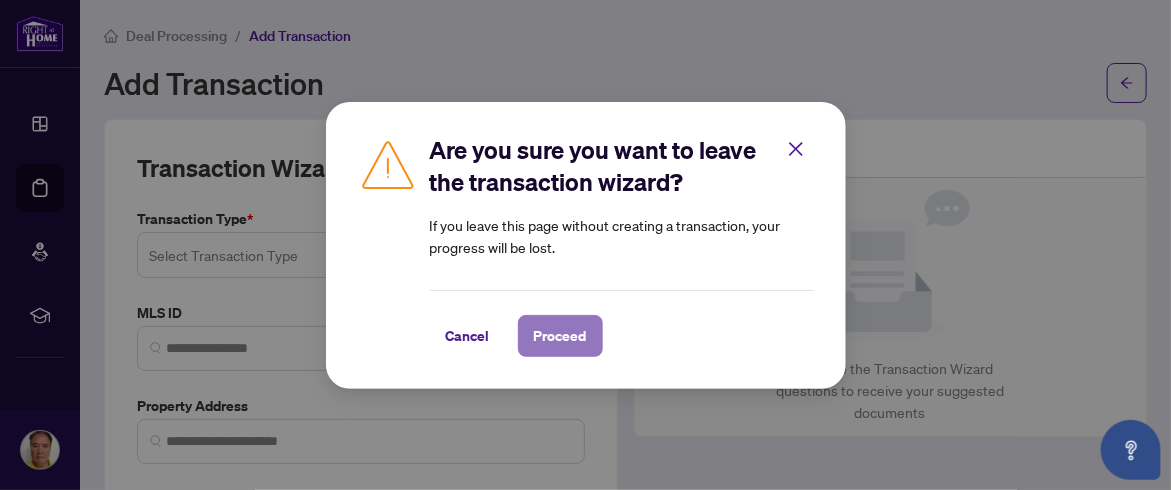 click on "Proceed" at bounding box center [560, 336] 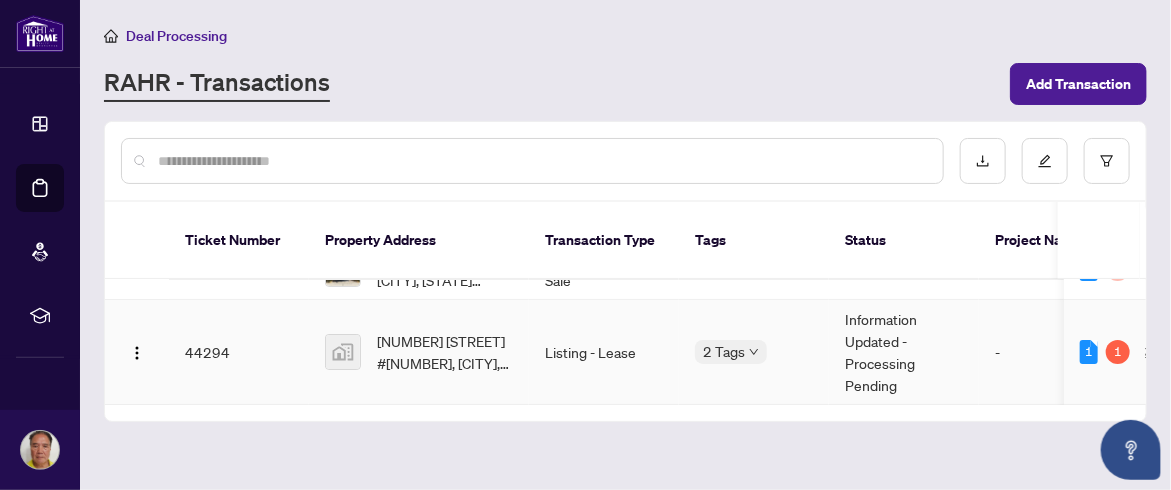 scroll, scrollTop: 0, scrollLeft: 0, axis: both 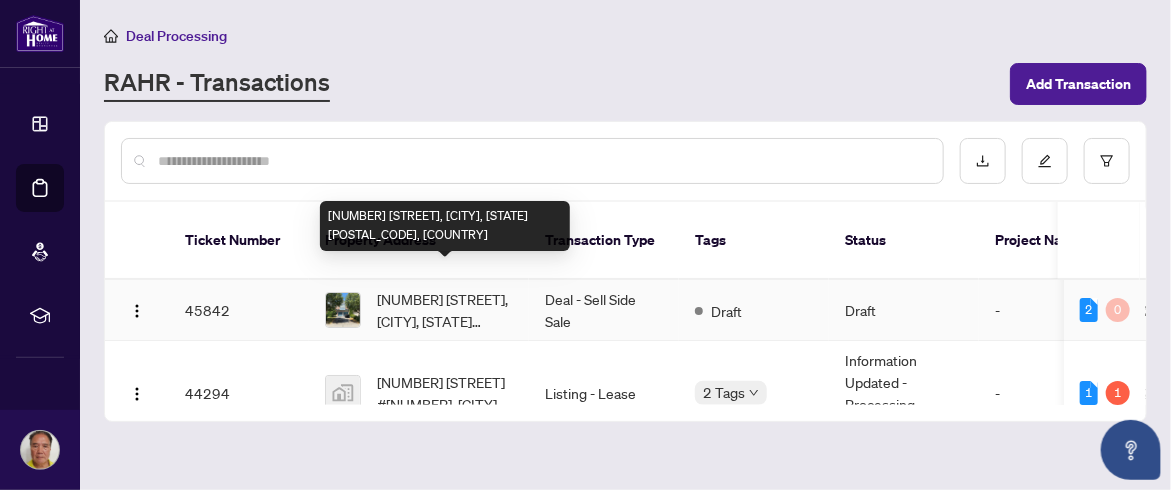 click on "[NUMBER] [STREET], [CITY], [STATE] [POSTAL_CODE], Canada" at bounding box center [445, 310] 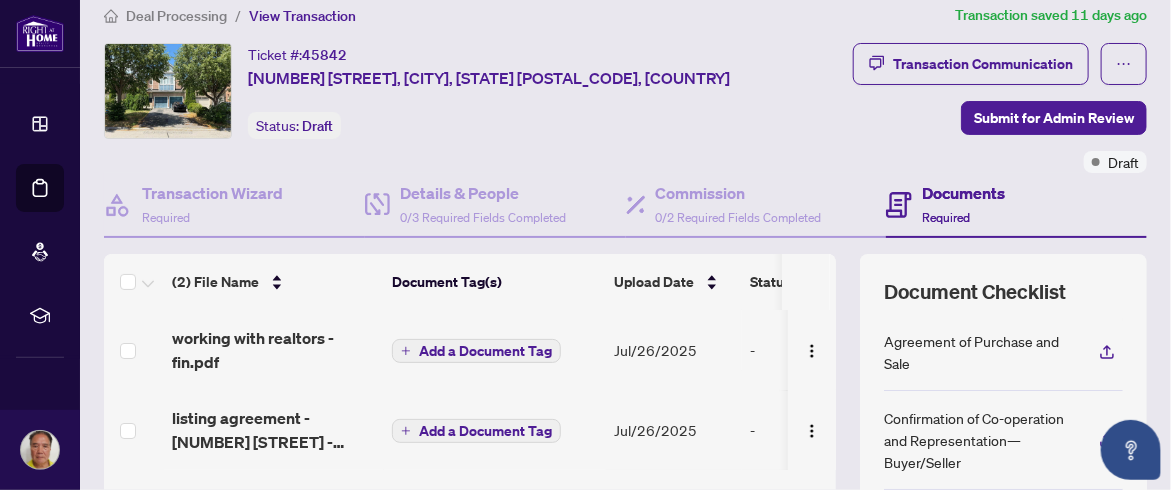 scroll, scrollTop: 12, scrollLeft: 0, axis: vertical 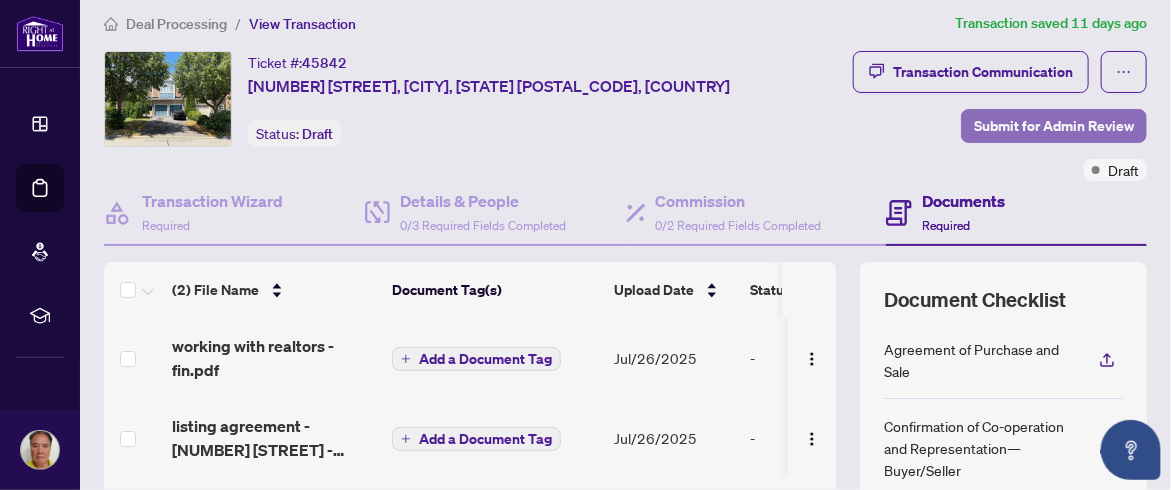 click on "Submit for Admin Review" at bounding box center [1054, 126] 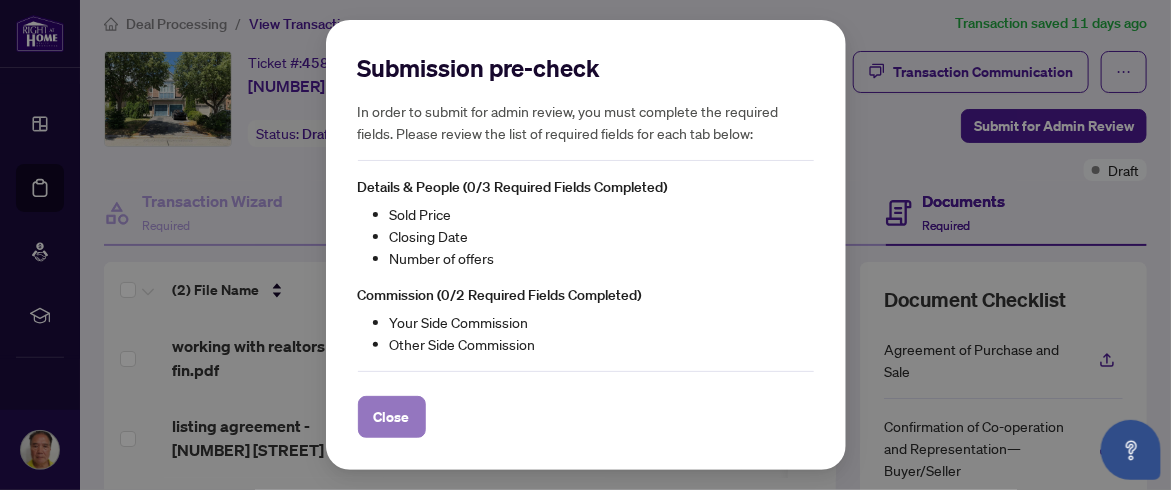 click on "Close" at bounding box center (392, 417) 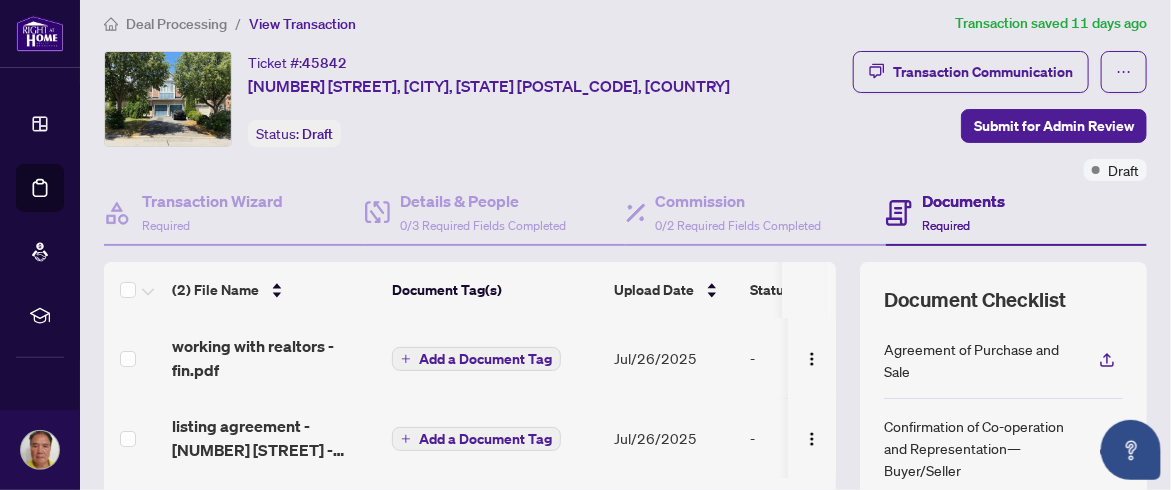 click on "Documents" at bounding box center [963, 201] 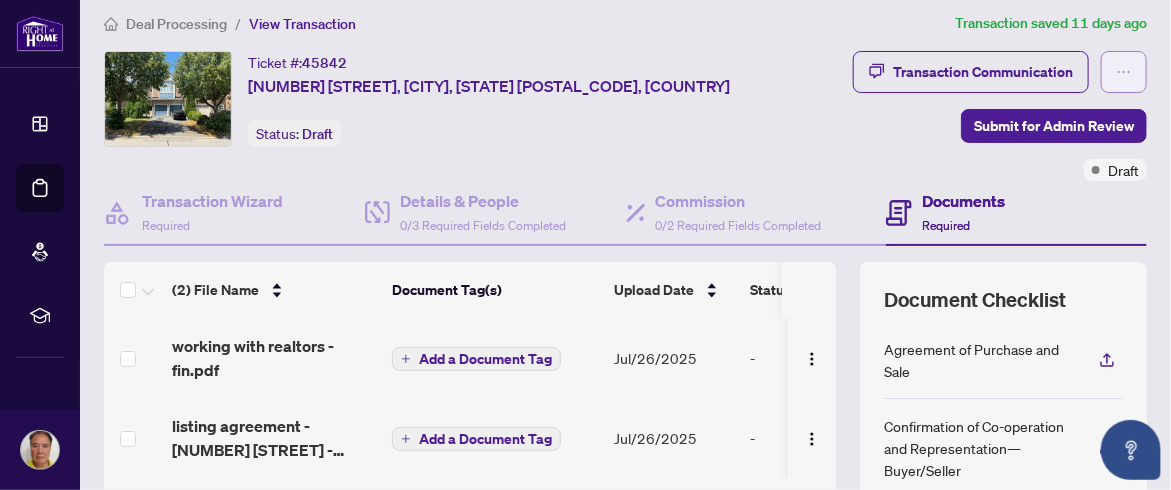 click at bounding box center [1124, 72] 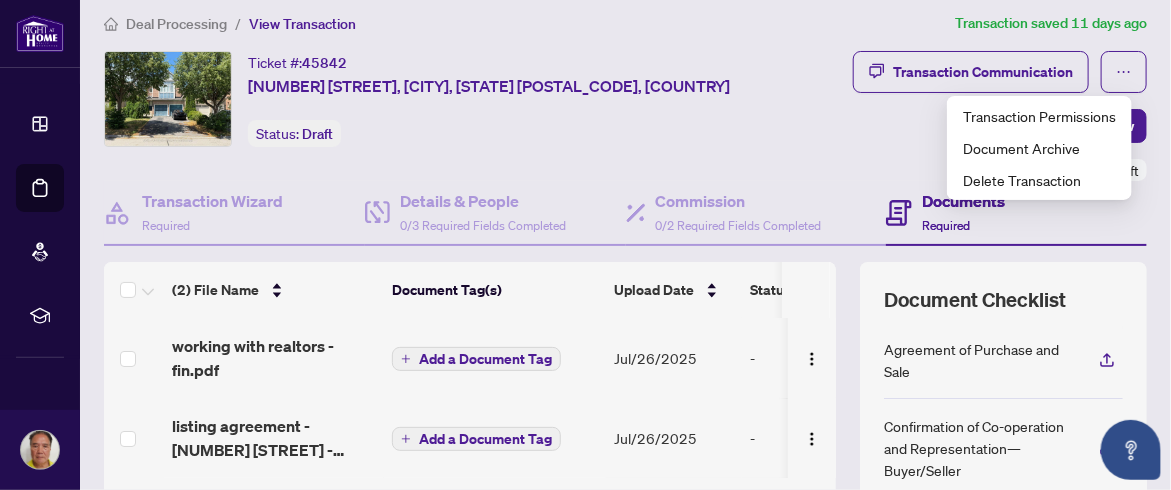 click on "Transaction Communication Submit for Admin Review Draft" at bounding box center (972, 116) 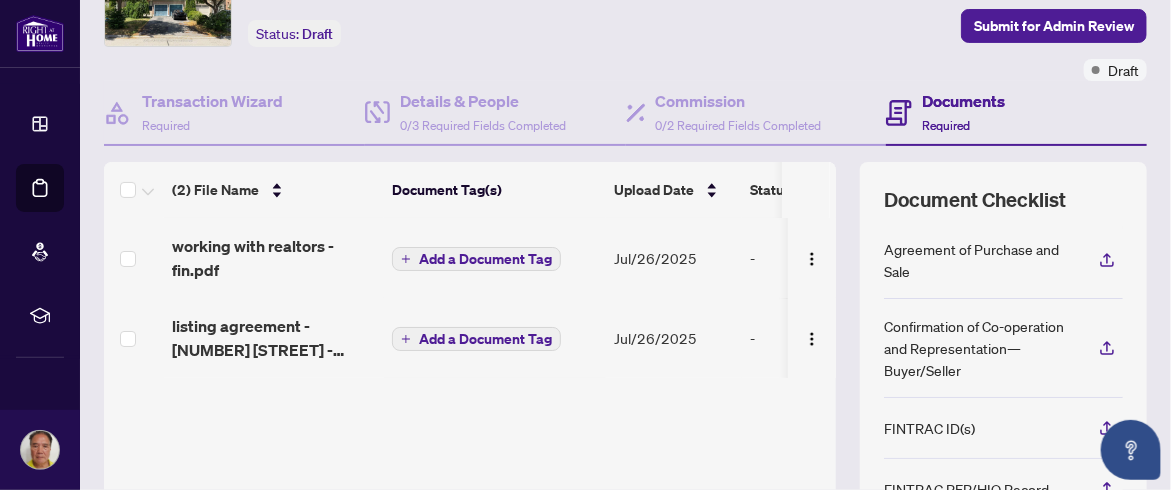 scroll, scrollTop: 212, scrollLeft: 0, axis: vertical 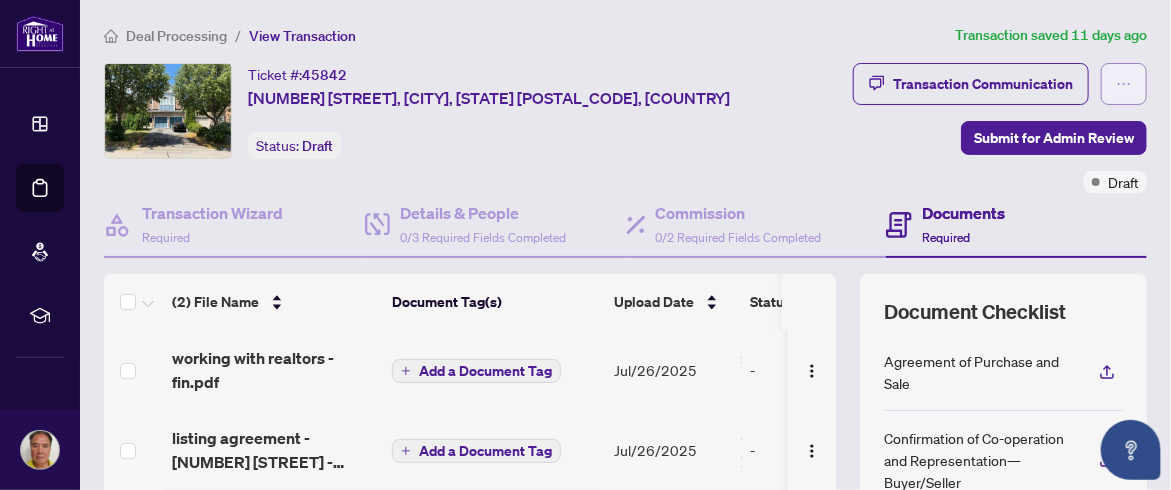 click 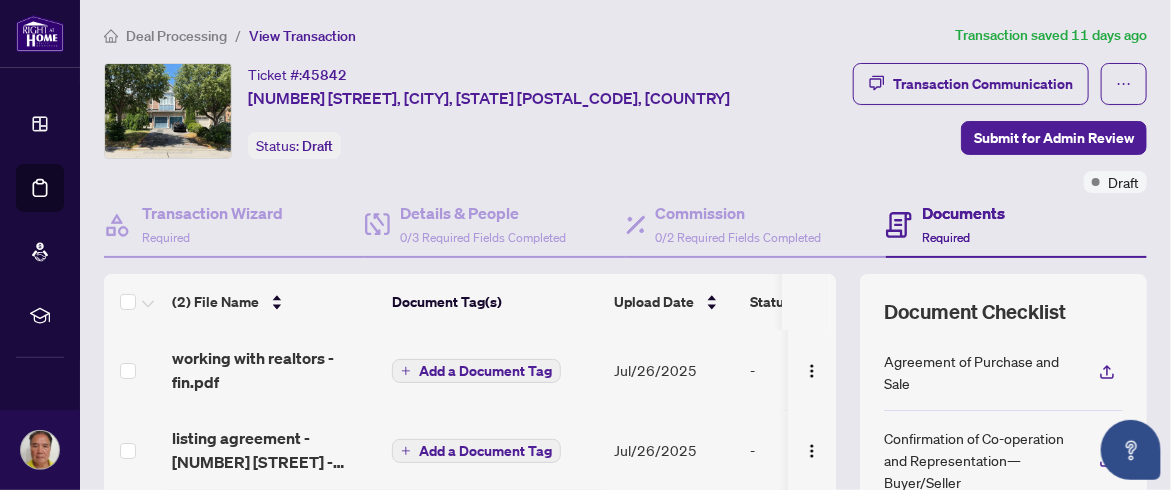 click on "Transaction Communication Submit for Admin Review Draft" at bounding box center (972, 128) 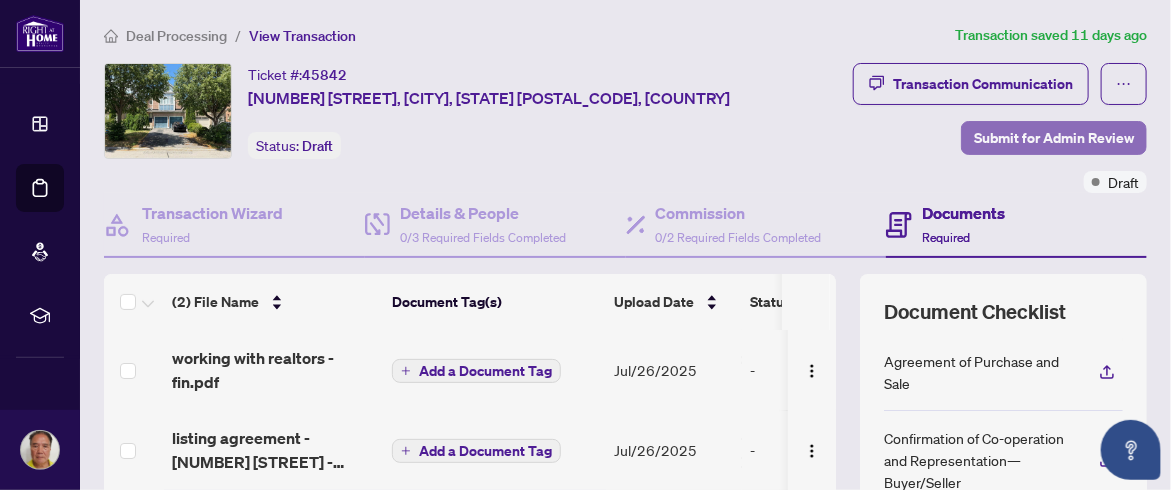 click on "Submit for Admin Review" at bounding box center (1054, 138) 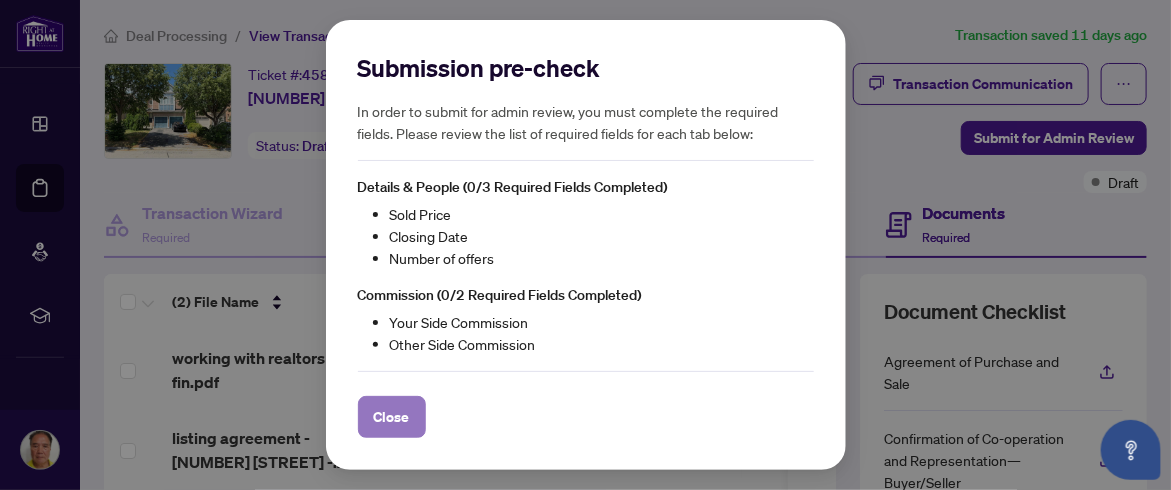 click on "Close" at bounding box center (392, 417) 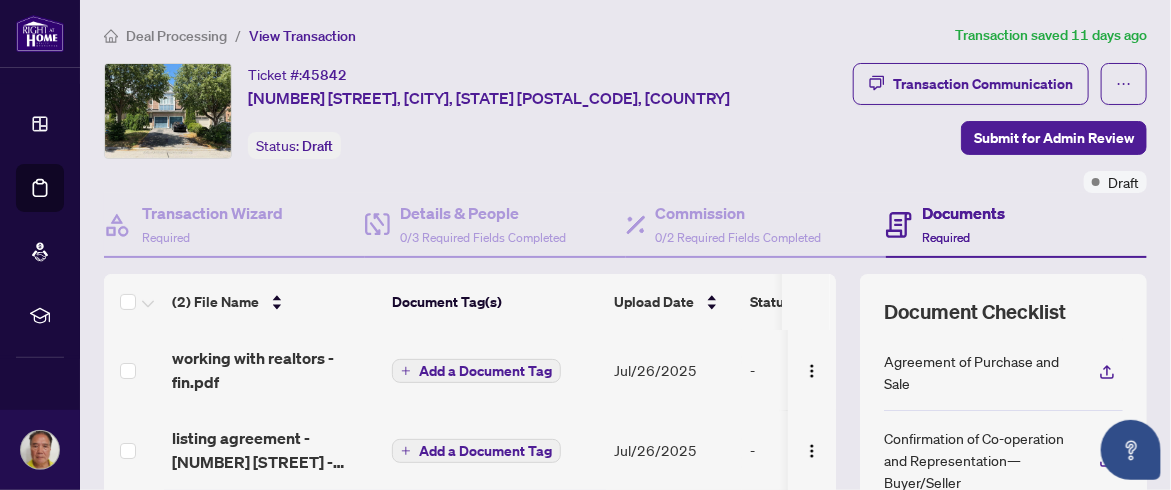 click on "Documents" at bounding box center (963, 213) 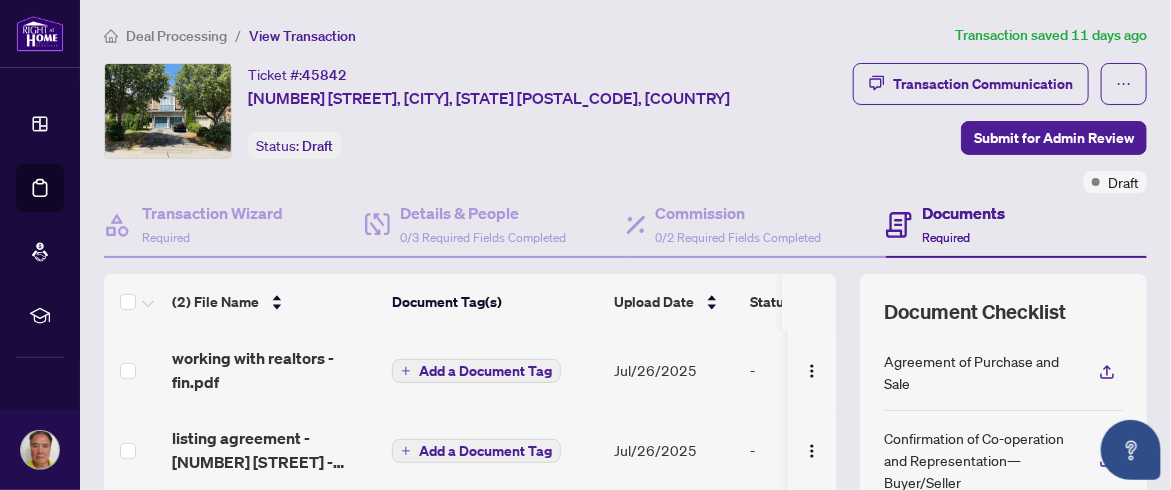 click on "Required" at bounding box center (946, 237) 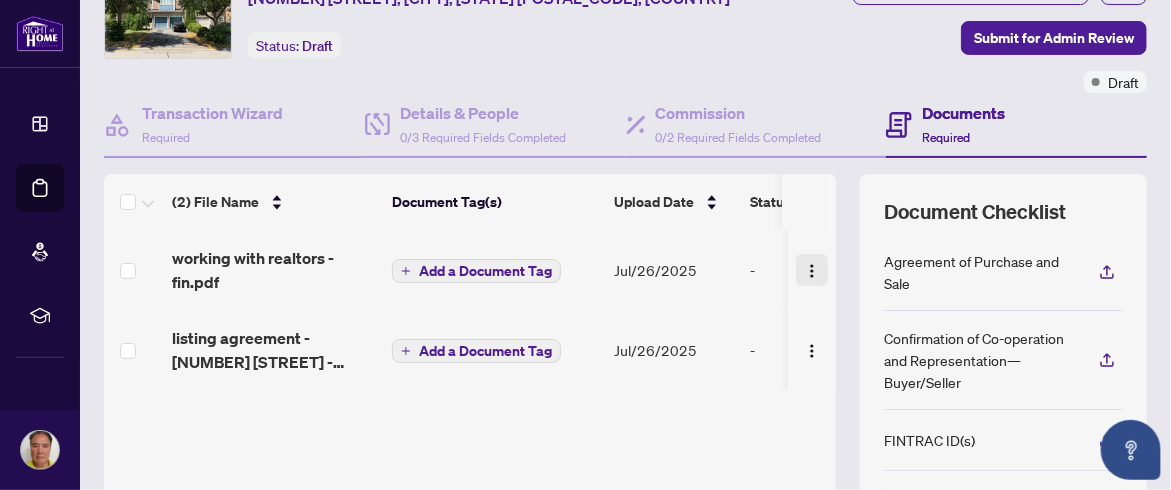 click at bounding box center (812, 271) 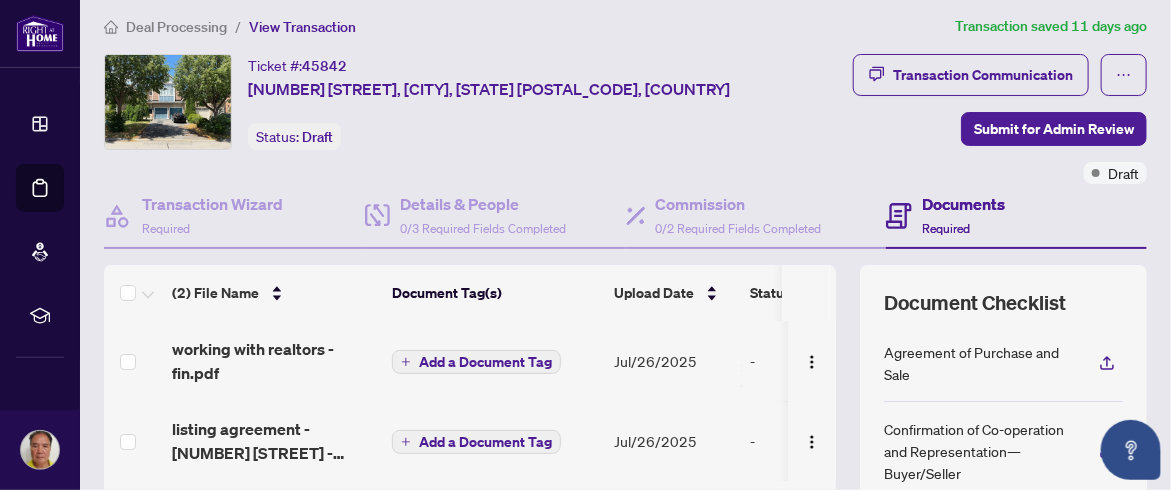 scroll, scrollTop: 97, scrollLeft: 0, axis: vertical 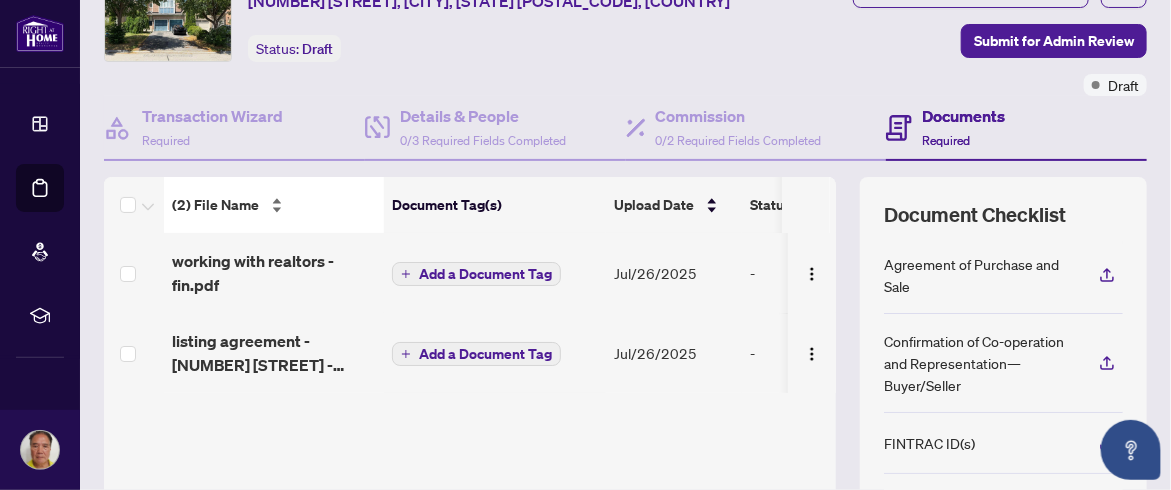 click on "(2) File Name" at bounding box center [274, 205] 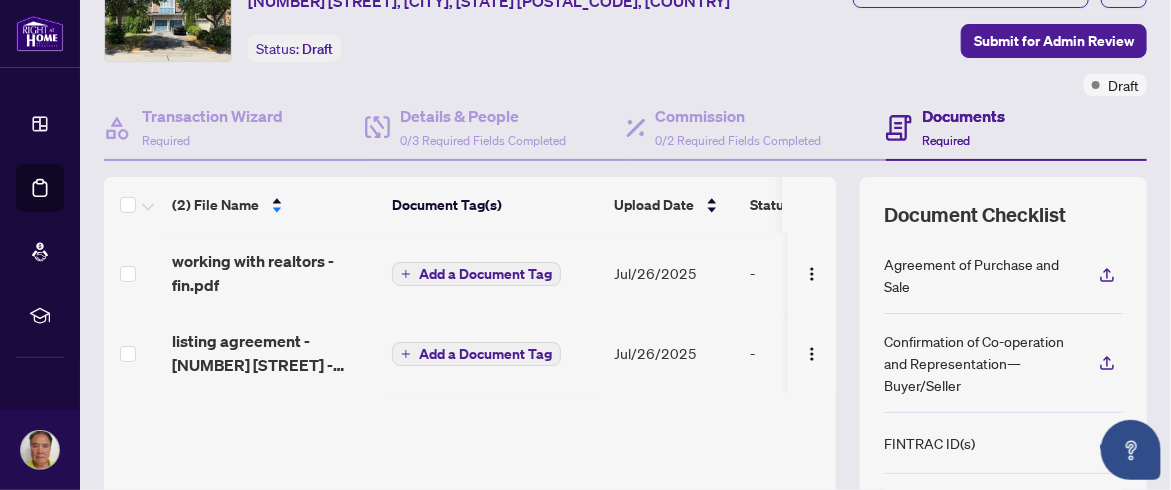 scroll, scrollTop: 0, scrollLeft: 119, axis: horizontal 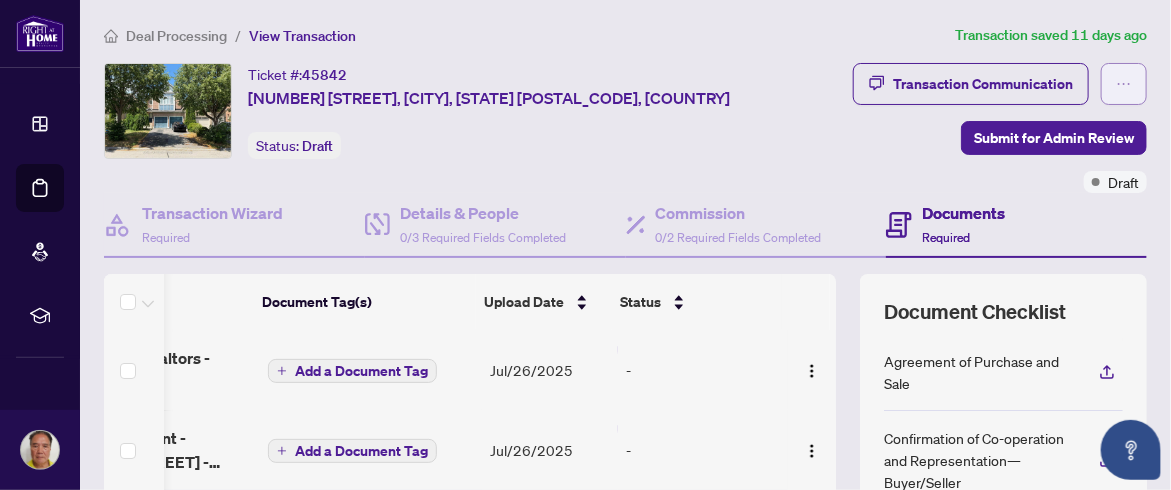 click at bounding box center (1124, 84) 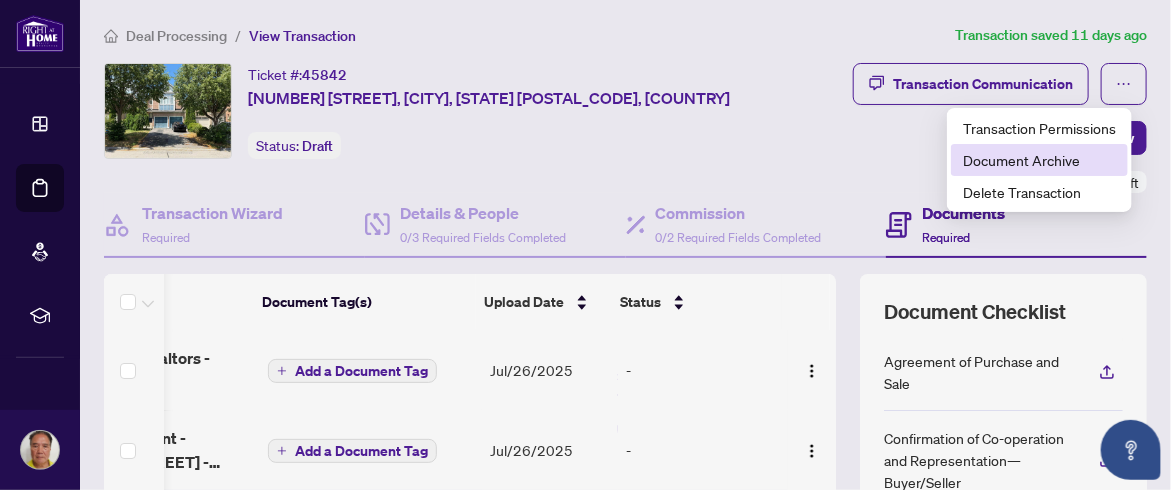 click on "Document Archive" at bounding box center (1039, 160) 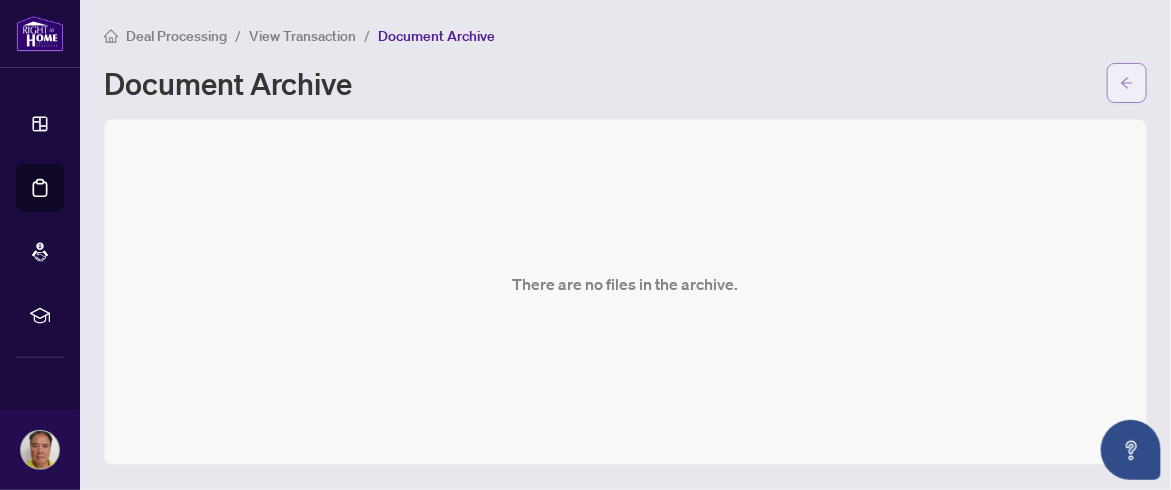 click 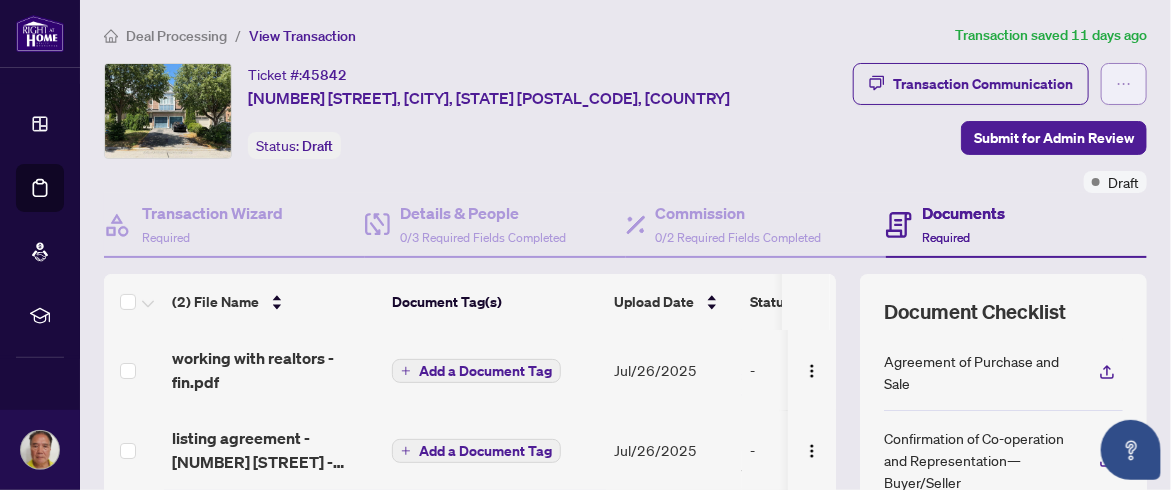 click at bounding box center (1124, 84) 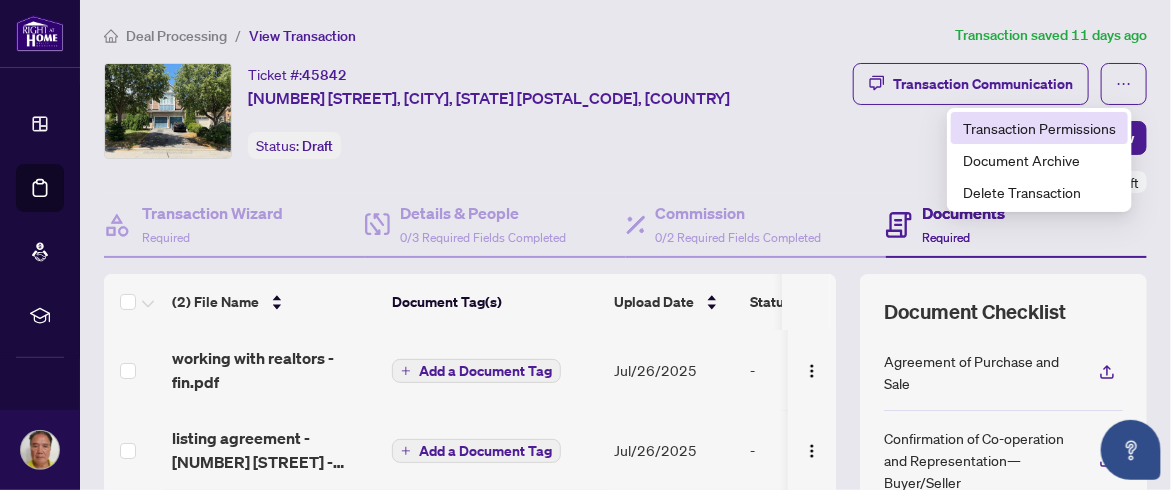 click on "Transaction Permissions" at bounding box center [1039, 128] 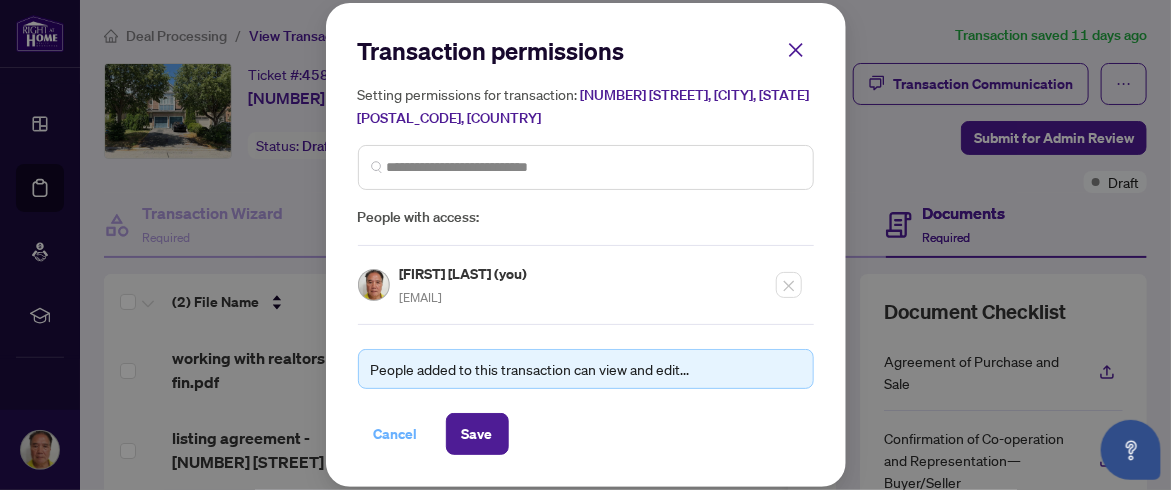 click on "Cancel" at bounding box center (396, 434) 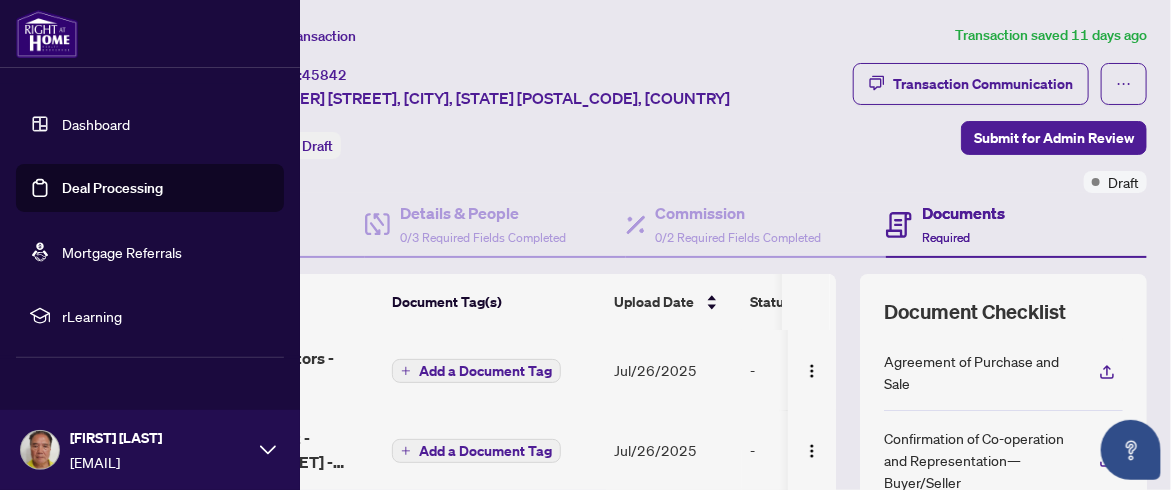 click on "Deal Processing" at bounding box center [112, 188] 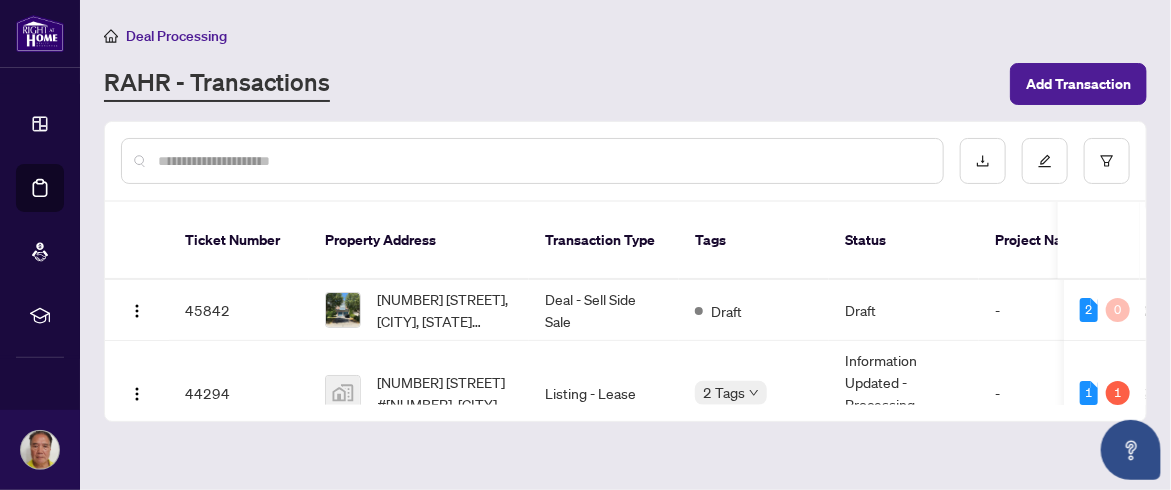 scroll, scrollTop: 45, scrollLeft: 0, axis: vertical 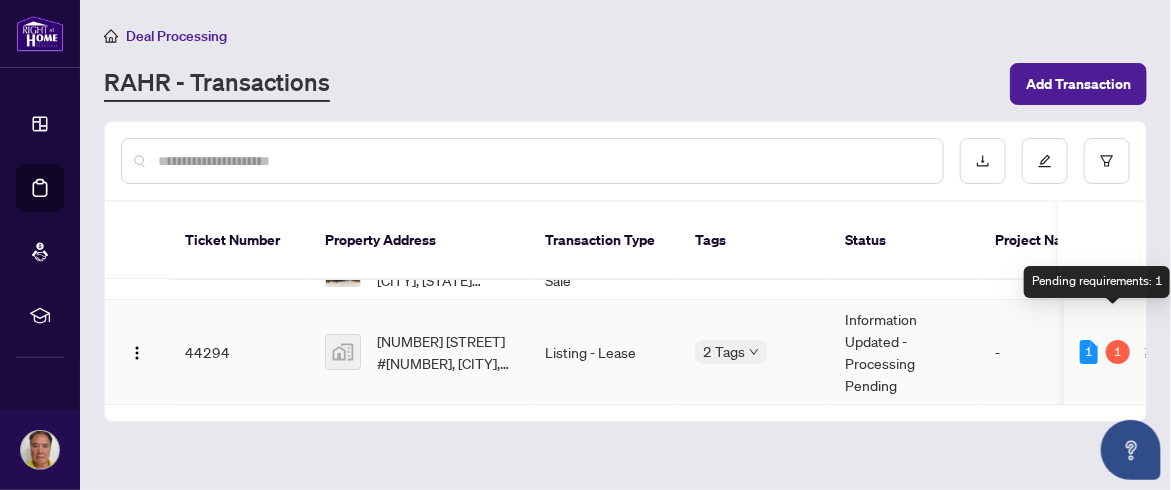 click on "1" at bounding box center (1118, 352) 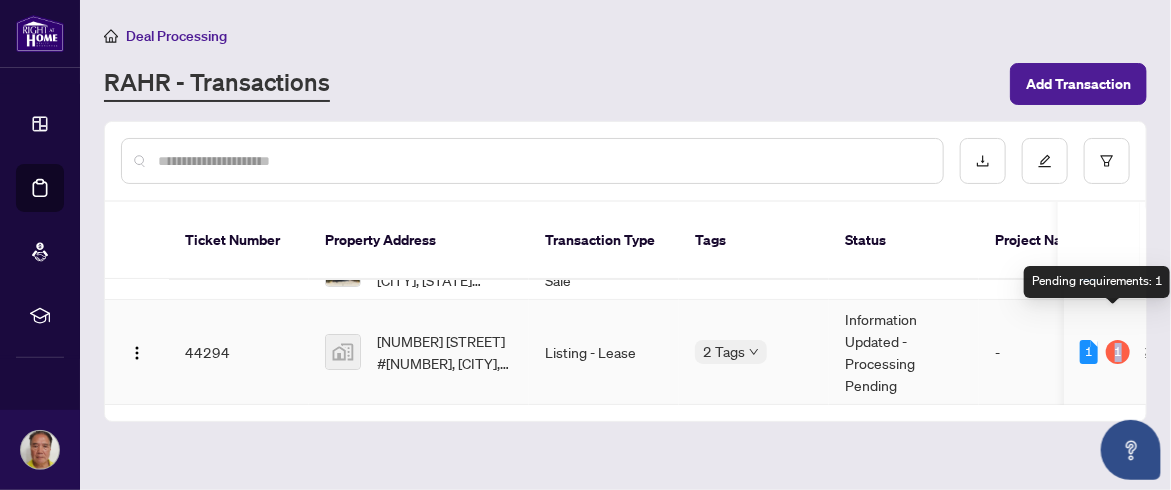 click on "1" at bounding box center [1118, 352] 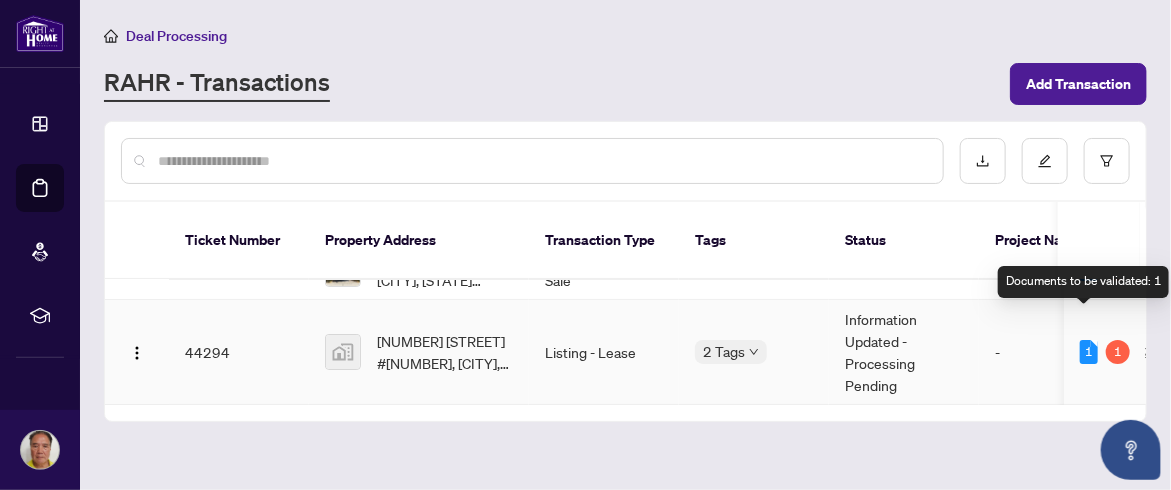 click on "1" at bounding box center [1089, 352] 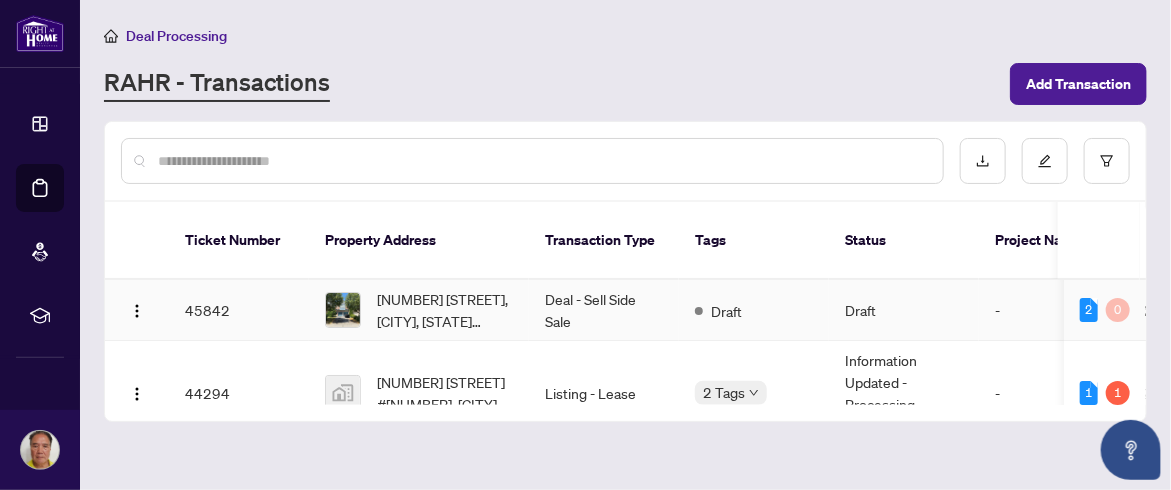 scroll, scrollTop: 0, scrollLeft: 0, axis: both 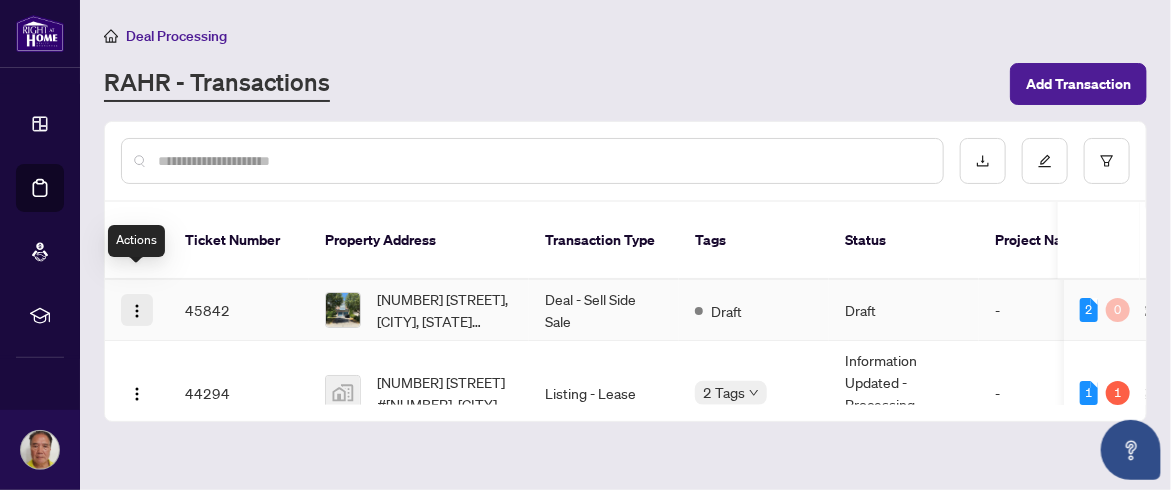 click at bounding box center (137, 311) 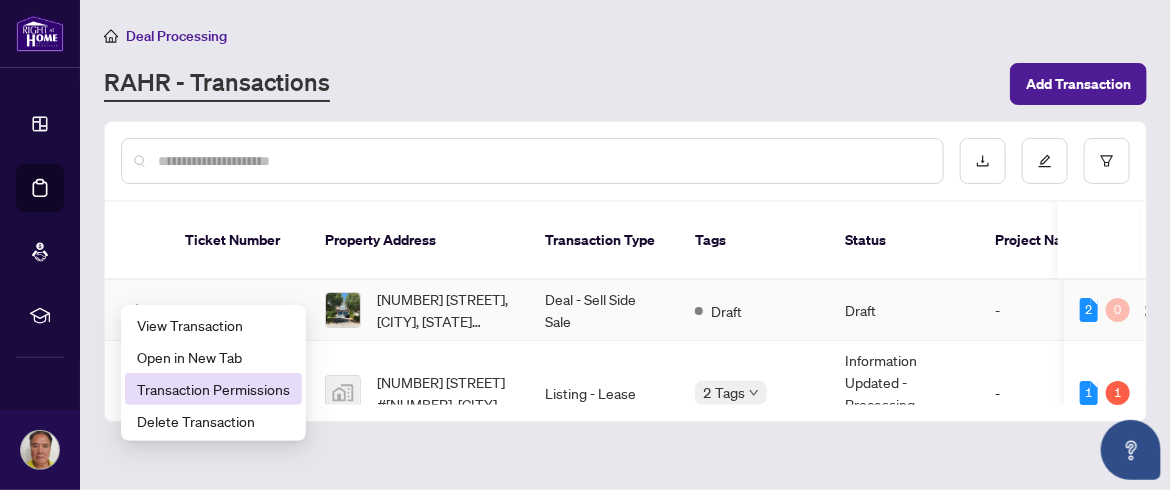 click on "Transaction Permissions" at bounding box center (213, 389) 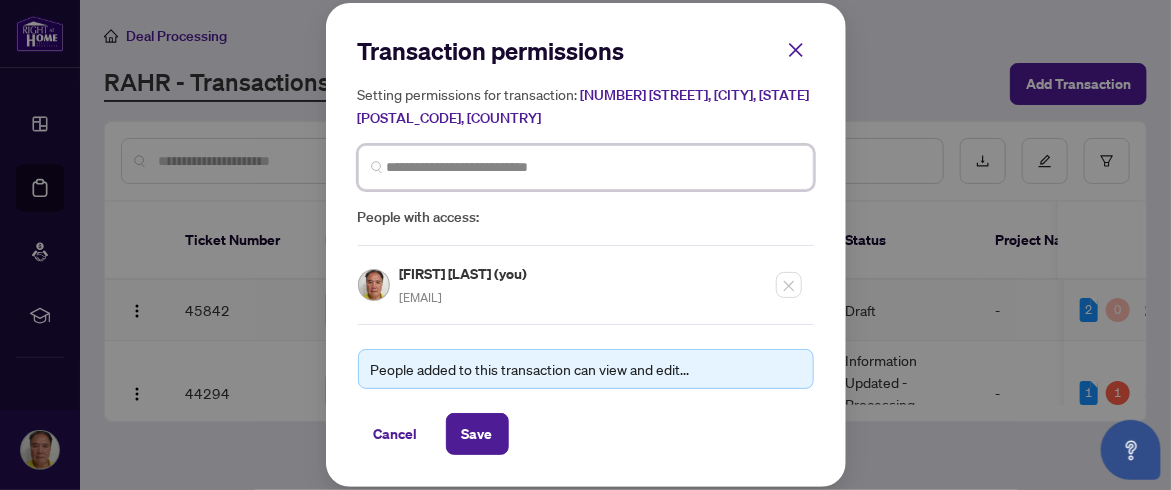 click at bounding box center (594, 167) 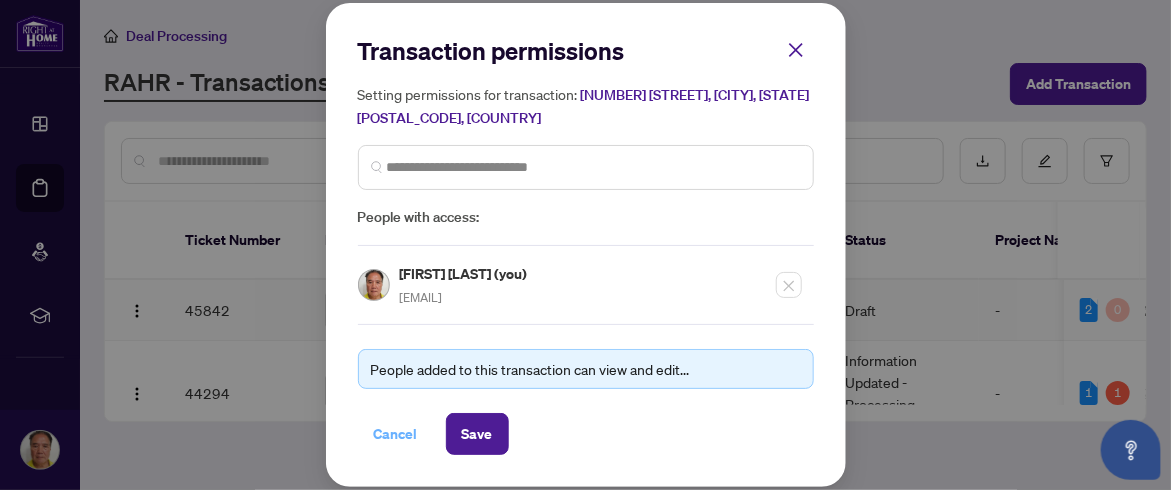 click on "Cancel" at bounding box center (396, 434) 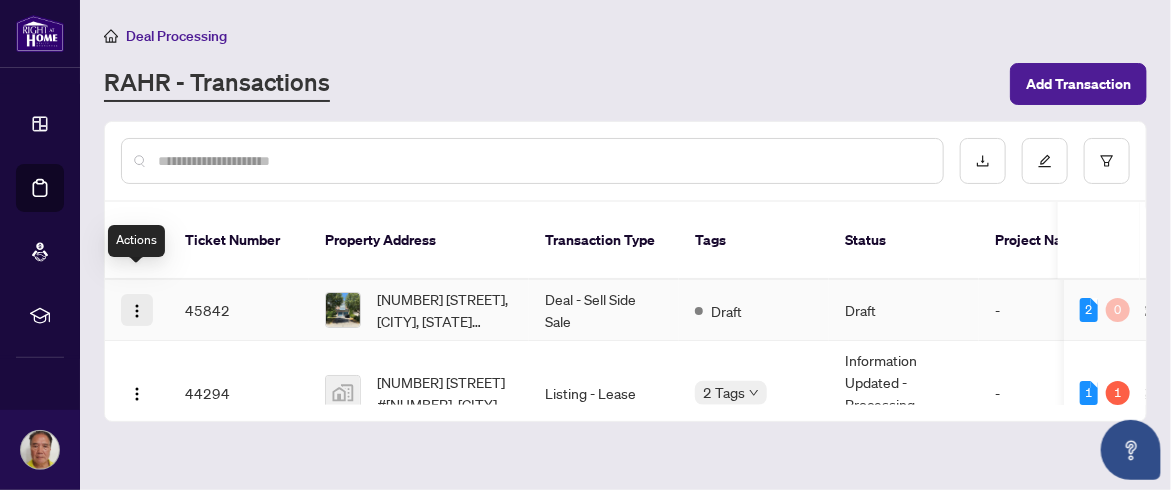click at bounding box center (137, 311) 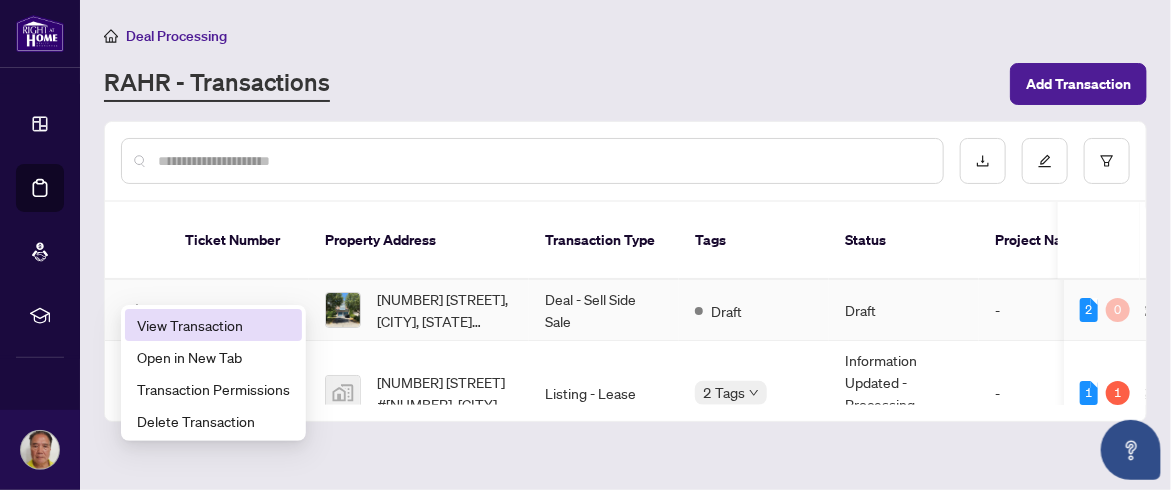 click on "View Transaction" at bounding box center (213, 325) 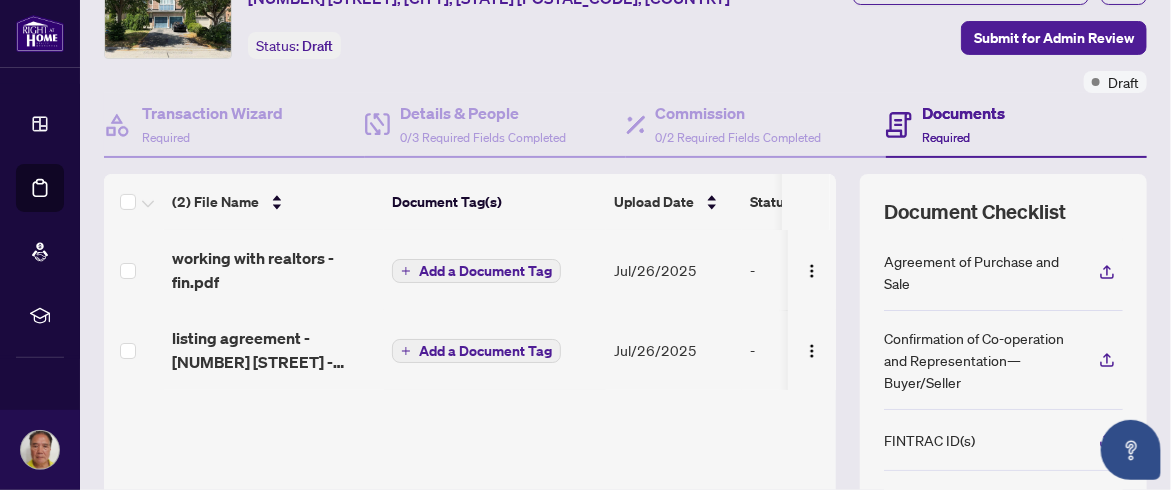 scroll, scrollTop: 0, scrollLeft: 0, axis: both 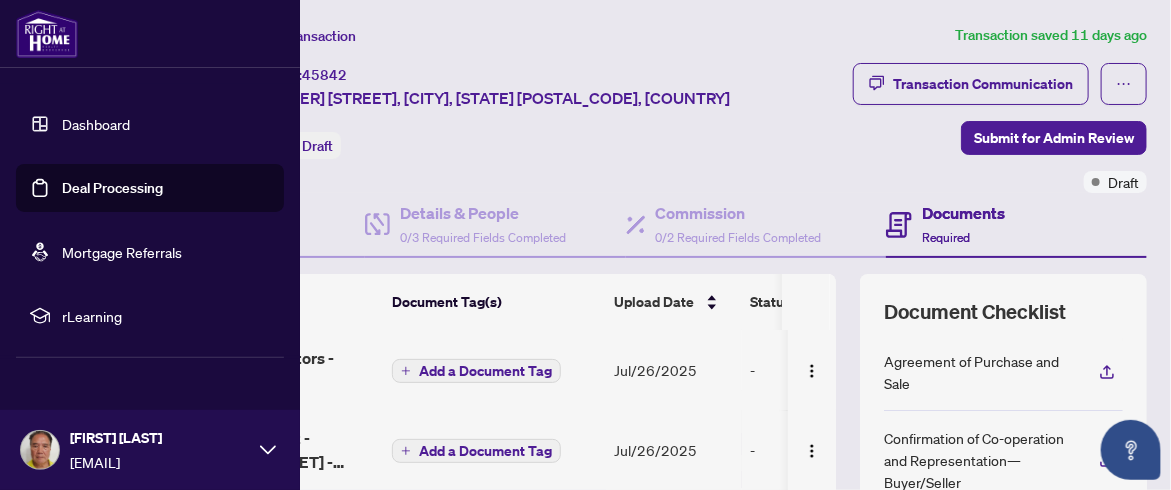 click on "Dashboard" at bounding box center (96, 124) 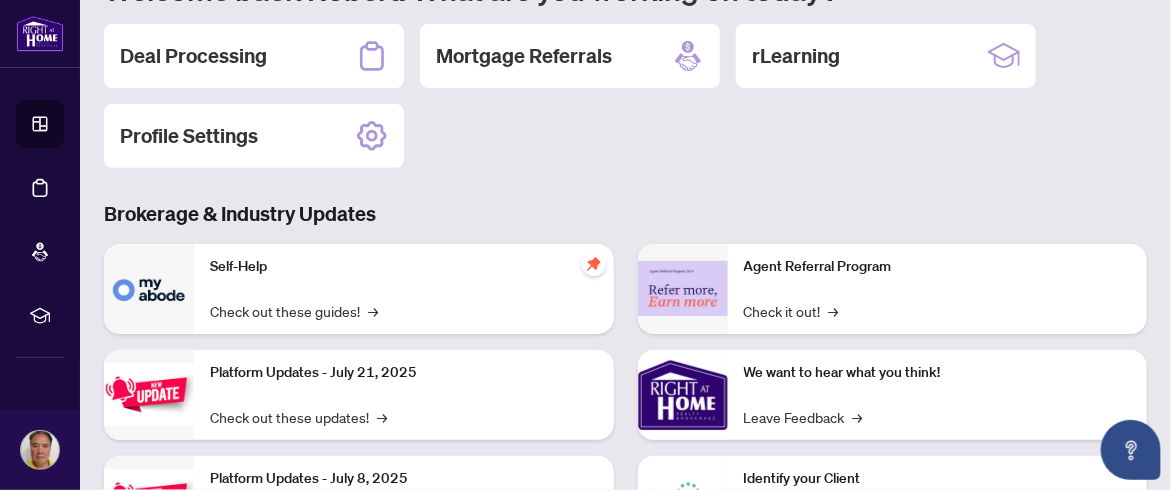 scroll, scrollTop: 100, scrollLeft: 0, axis: vertical 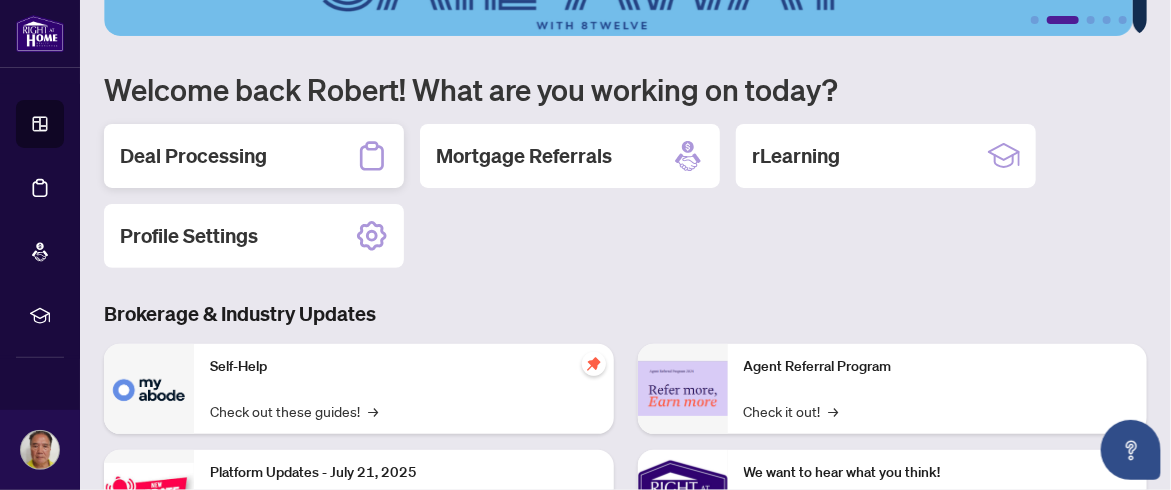 click on "Deal Processing" at bounding box center (193, 156) 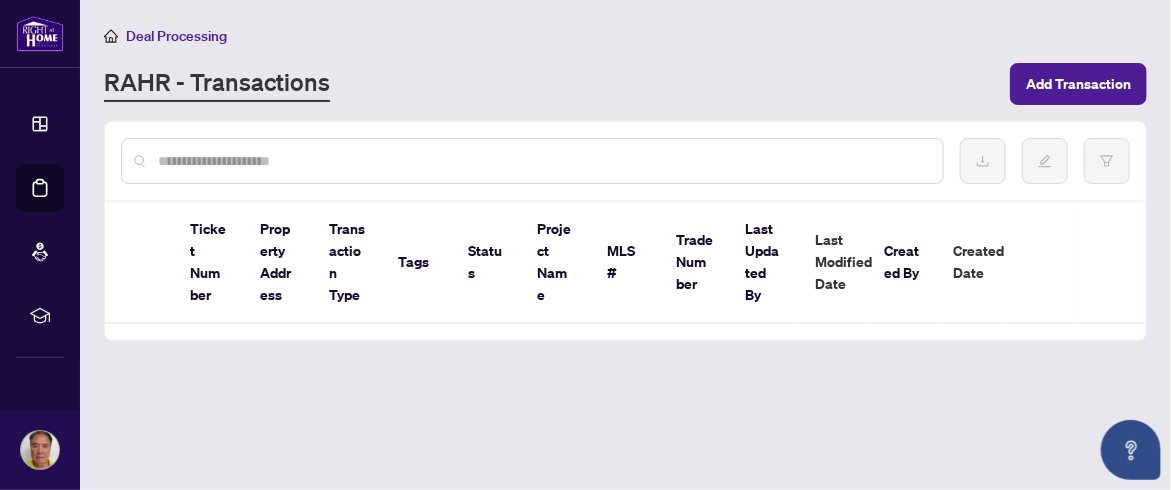 scroll, scrollTop: 0, scrollLeft: 0, axis: both 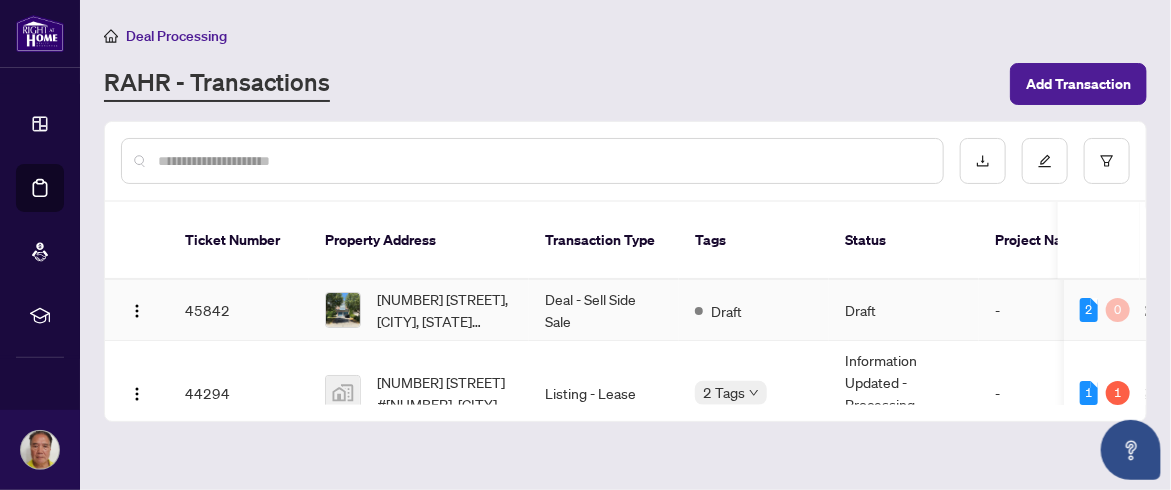 click on "45842" at bounding box center (239, 310) 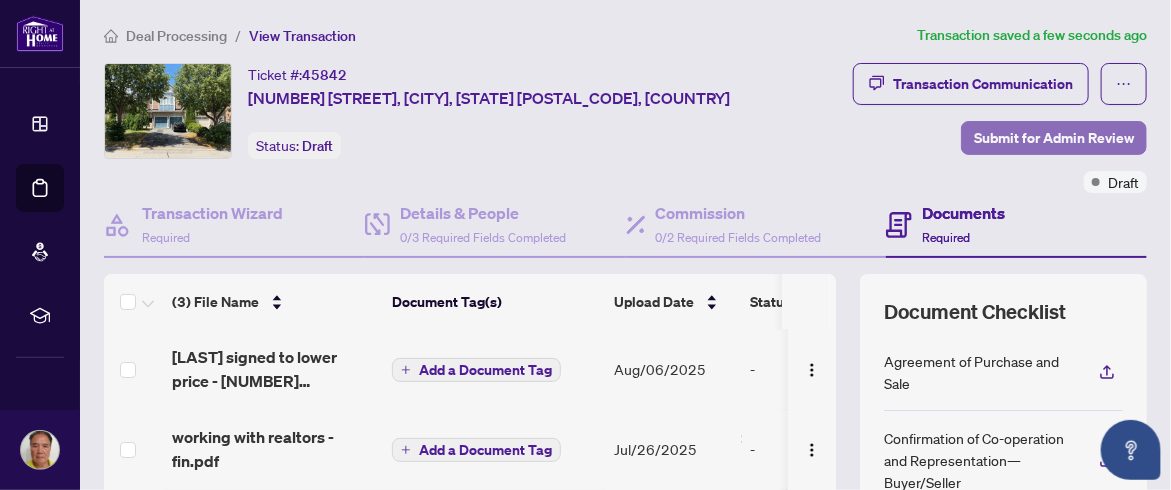 click on "Submit for Admin Review" at bounding box center [1054, 138] 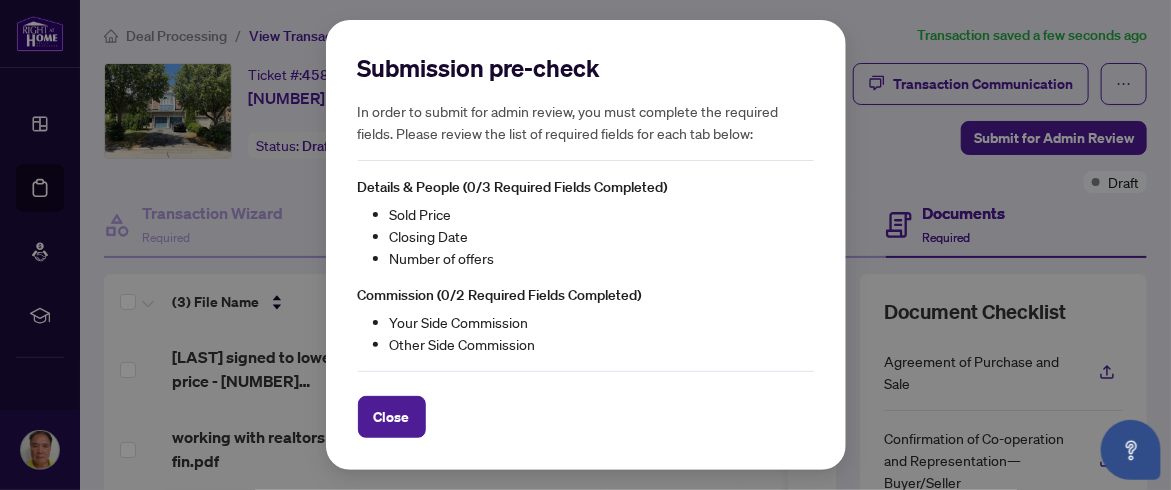 click on "Close" at bounding box center (392, 417) 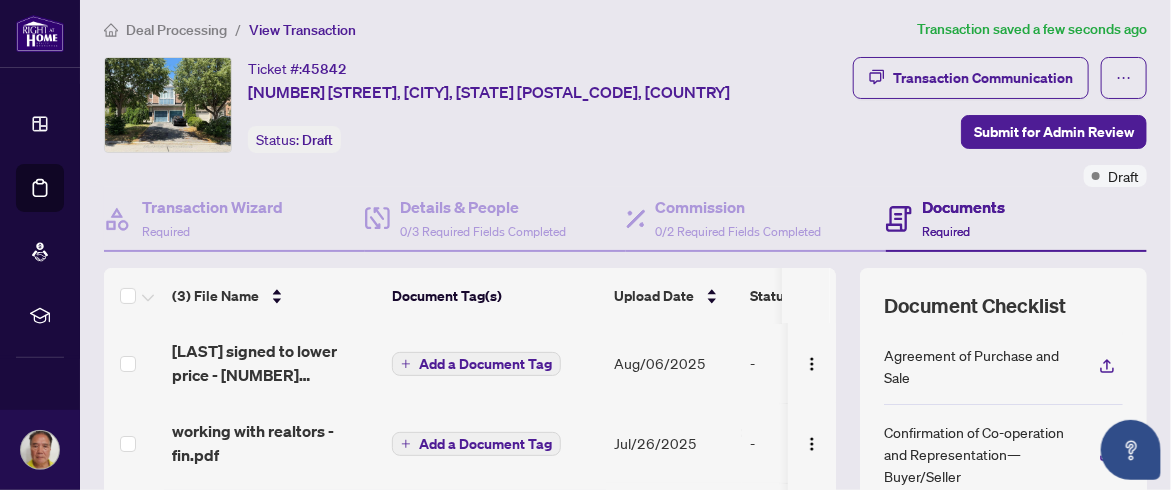 scroll, scrollTop: 0, scrollLeft: 0, axis: both 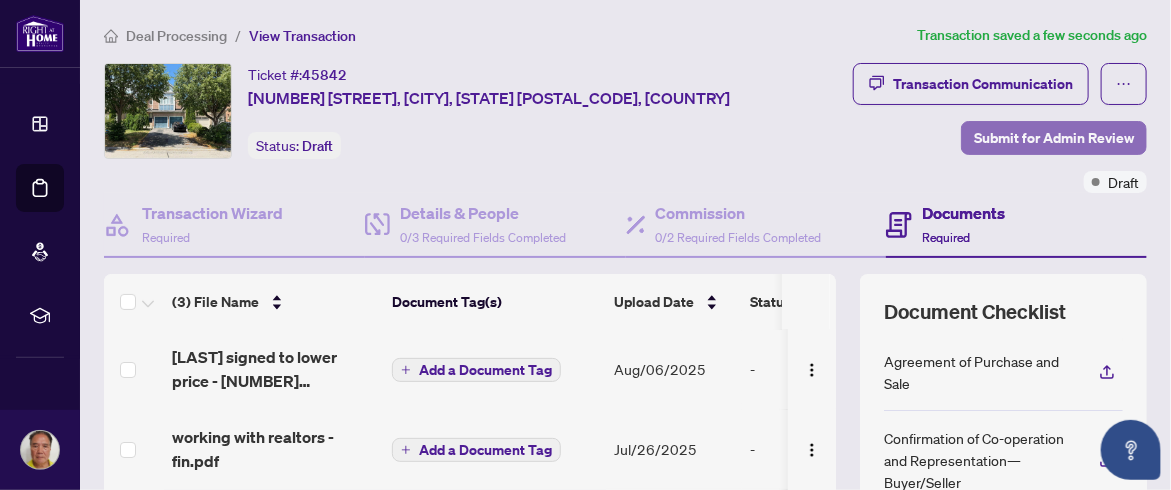 click on "Submit for Admin Review" at bounding box center [1054, 138] 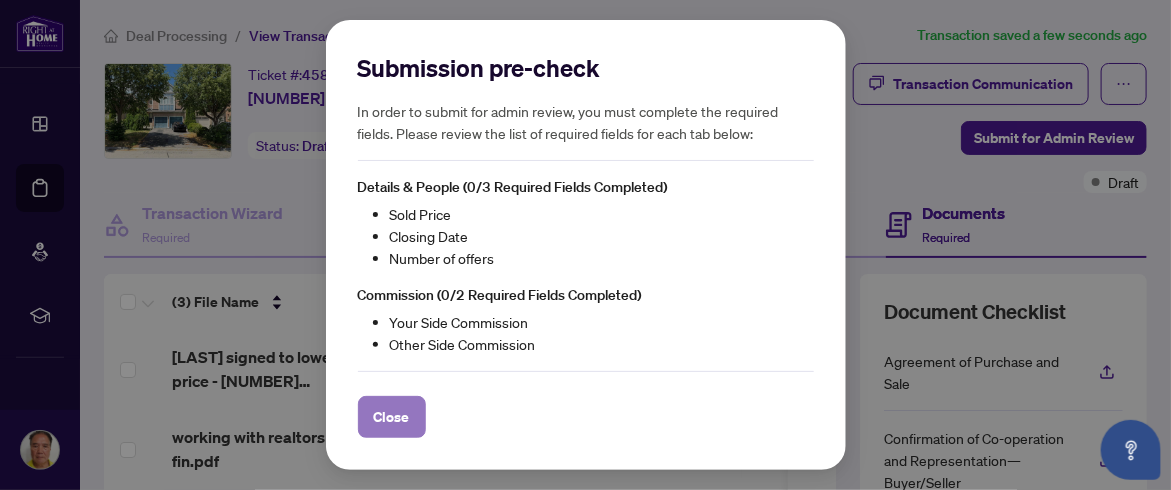 click on "Close" at bounding box center [392, 417] 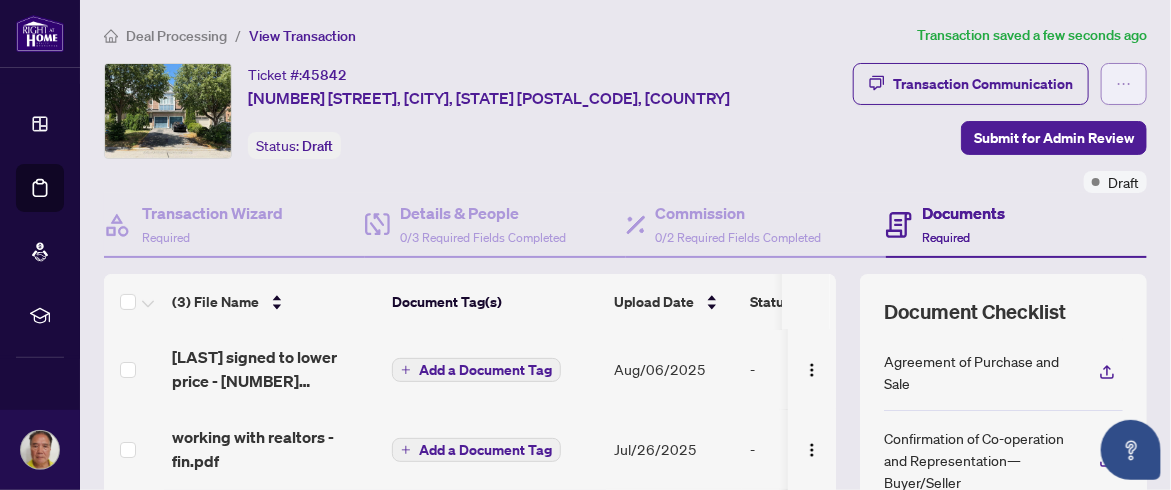 click 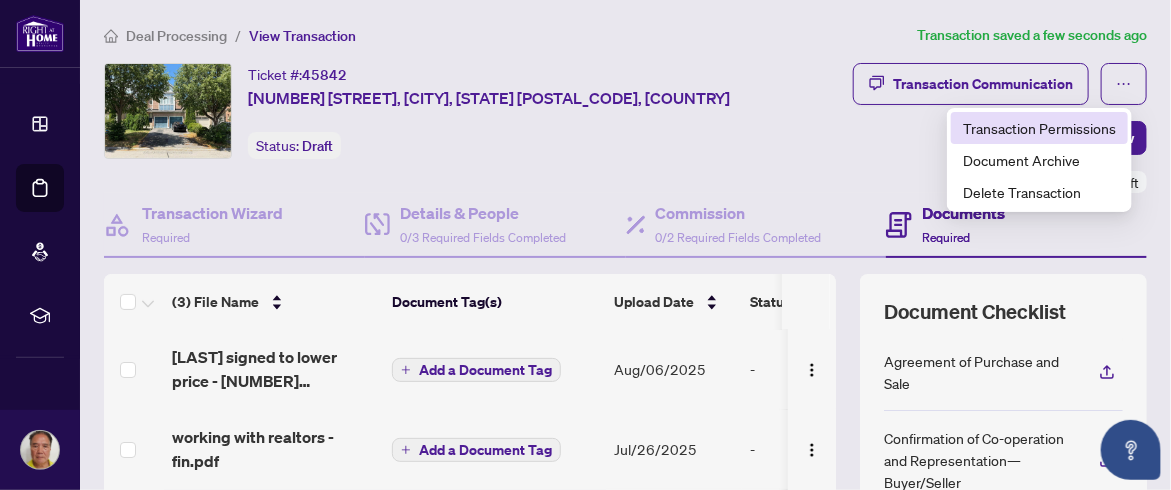 click on "Transaction Permissions" at bounding box center [1039, 128] 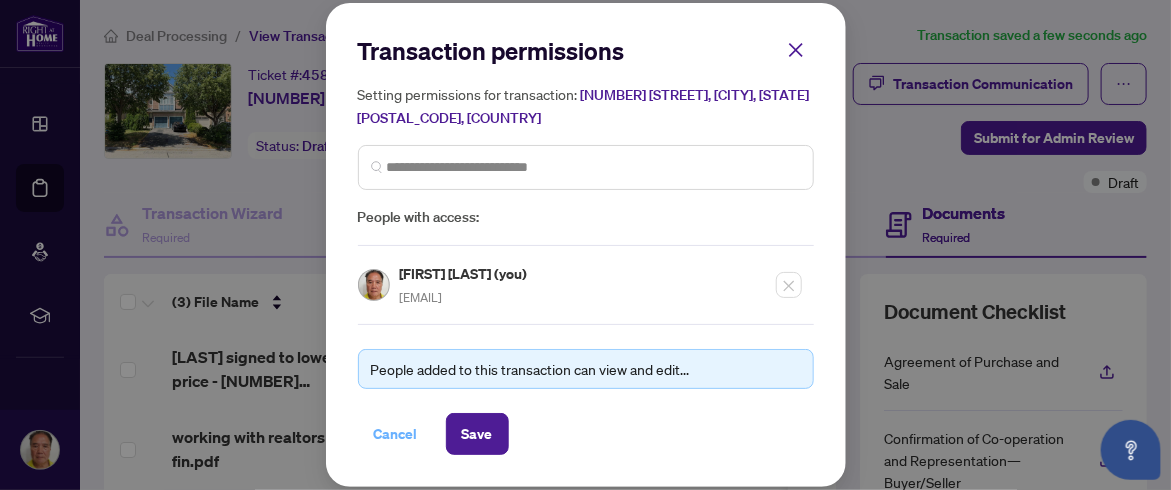 drag, startPoint x: 476, startPoint y: 439, endPoint x: 397, endPoint y: 432, distance: 79.30952 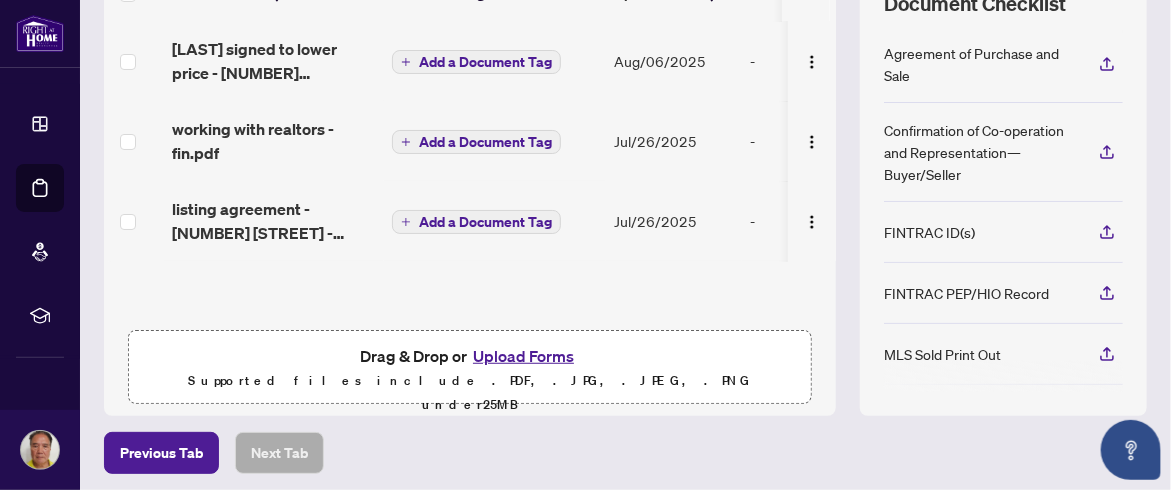 scroll, scrollTop: 181, scrollLeft: 0, axis: vertical 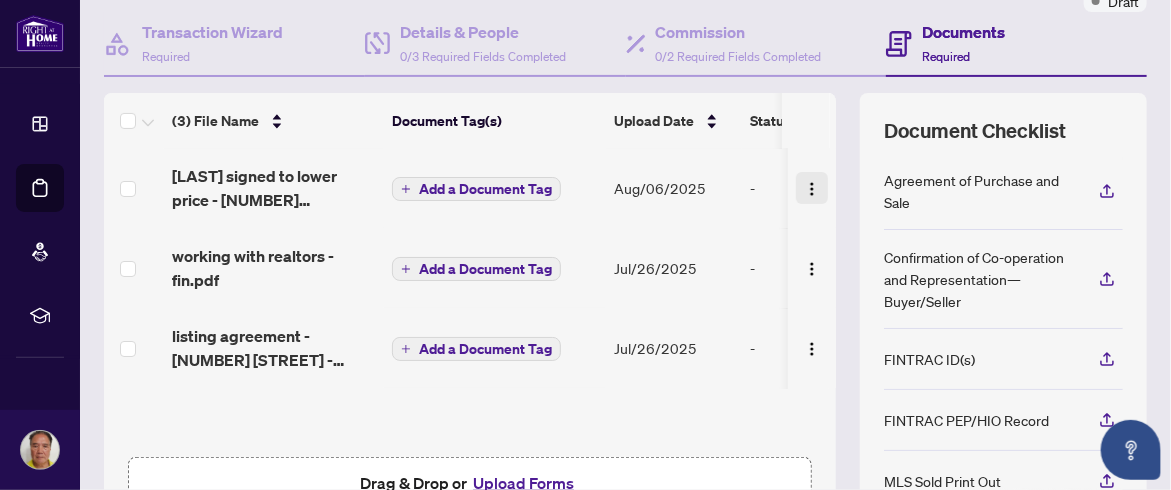 click at bounding box center [812, 189] 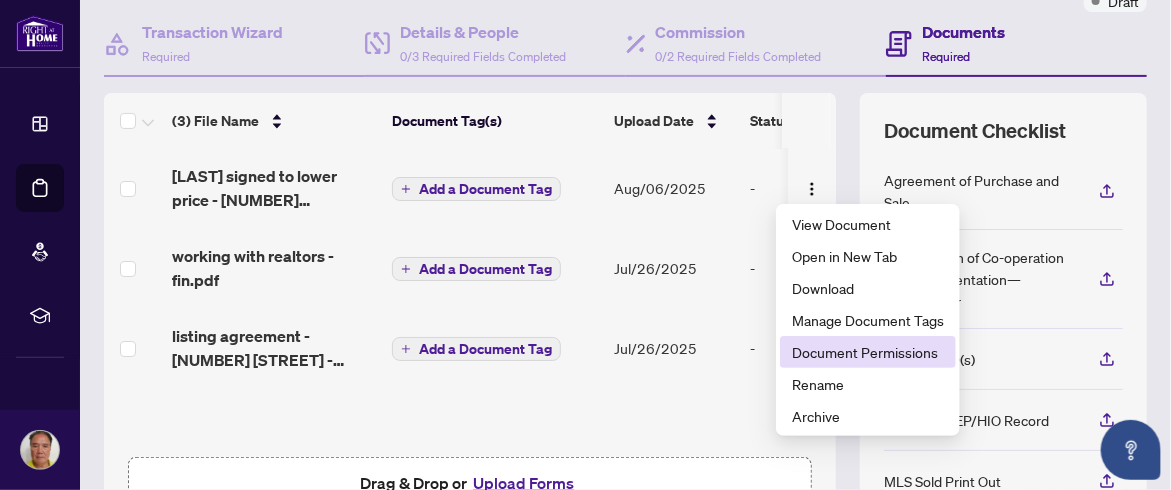 click on "Document Permissions" at bounding box center (868, 352) 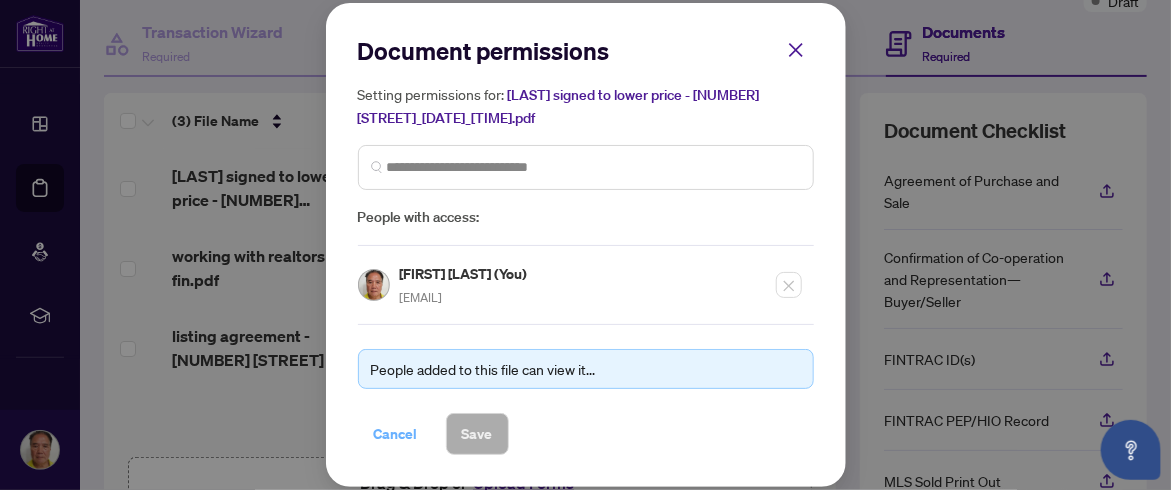 click on "Cancel" at bounding box center (396, 434) 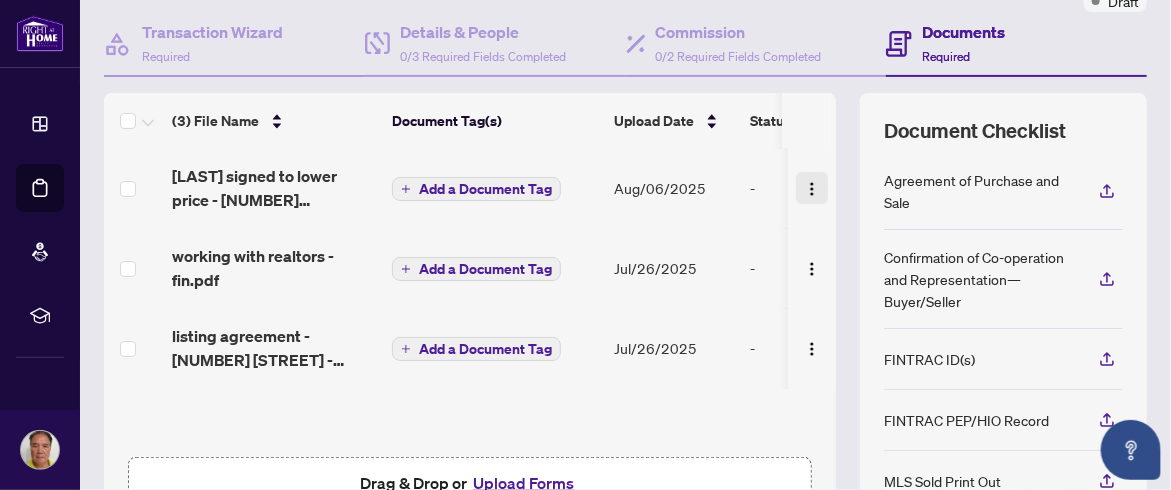 click at bounding box center [812, 189] 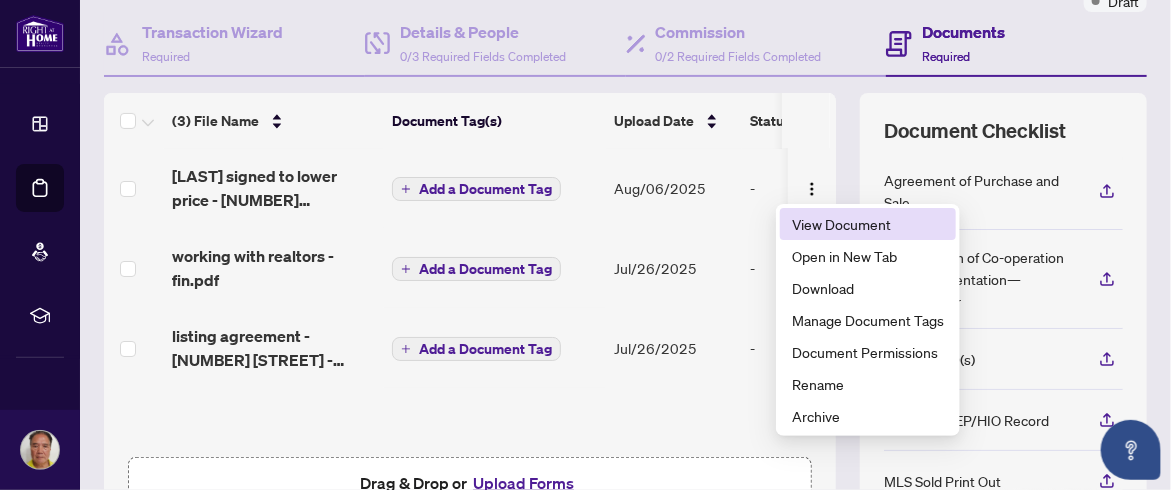 click on "View Document" at bounding box center (868, 224) 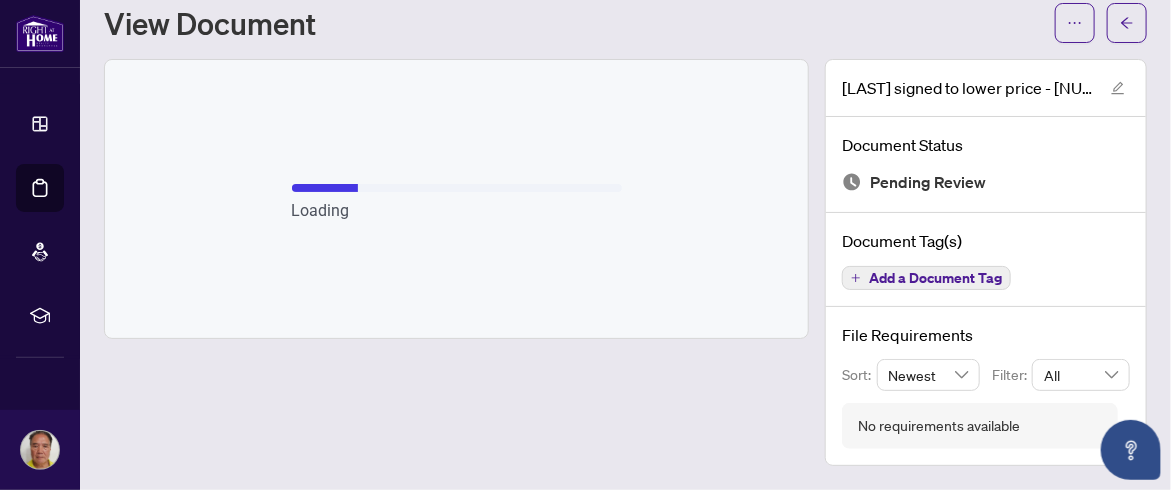 scroll, scrollTop: 54, scrollLeft: 0, axis: vertical 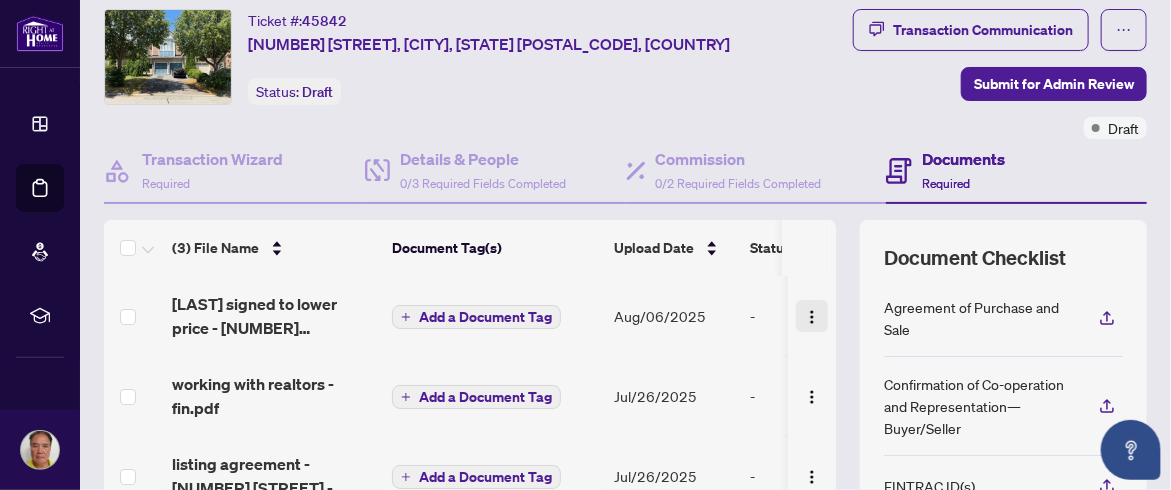 click at bounding box center [812, 317] 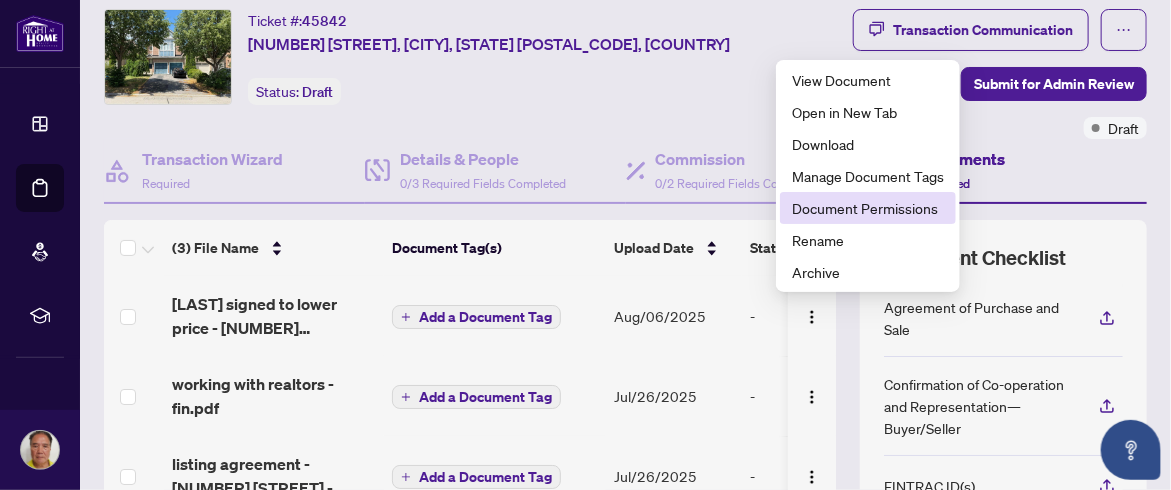 click on "Document Permissions" at bounding box center [868, 208] 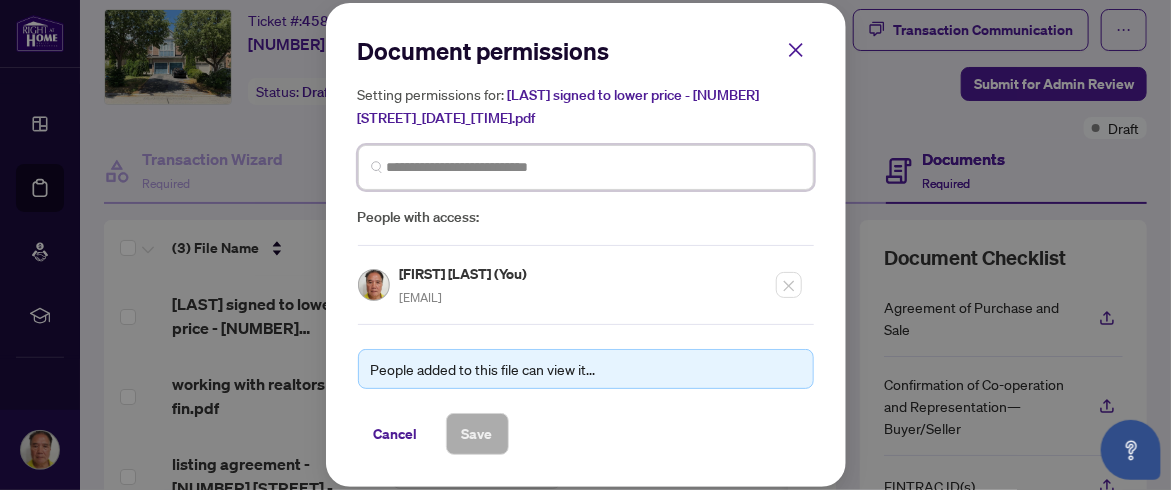 click at bounding box center [594, 167] 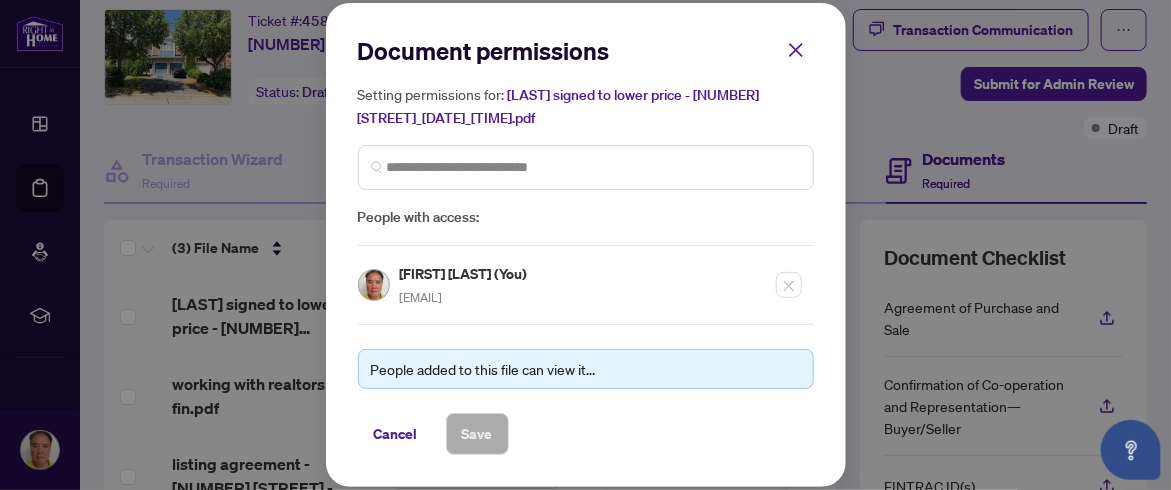 click 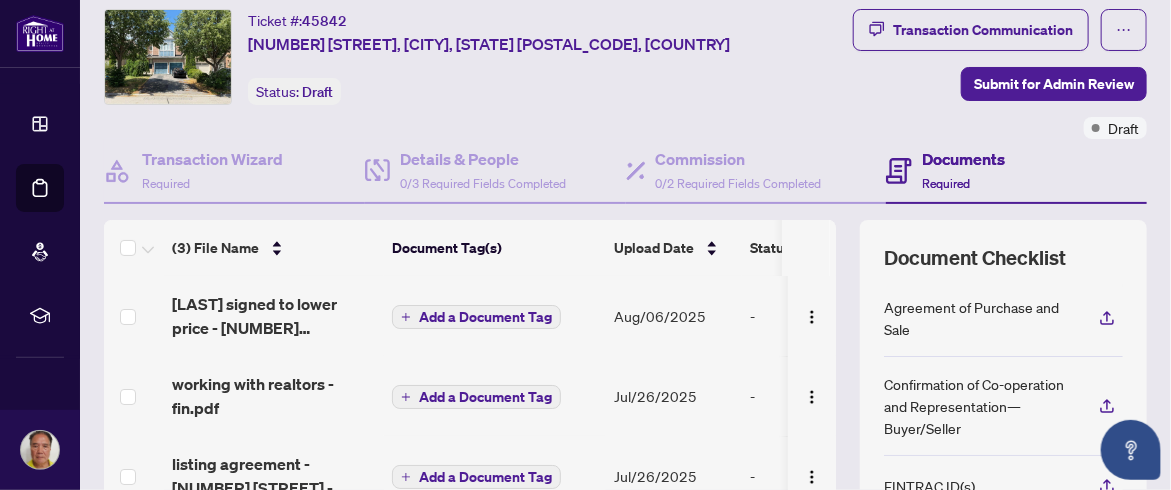 scroll, scrollTop: 154, scrollLeft: 0, axis: vertical 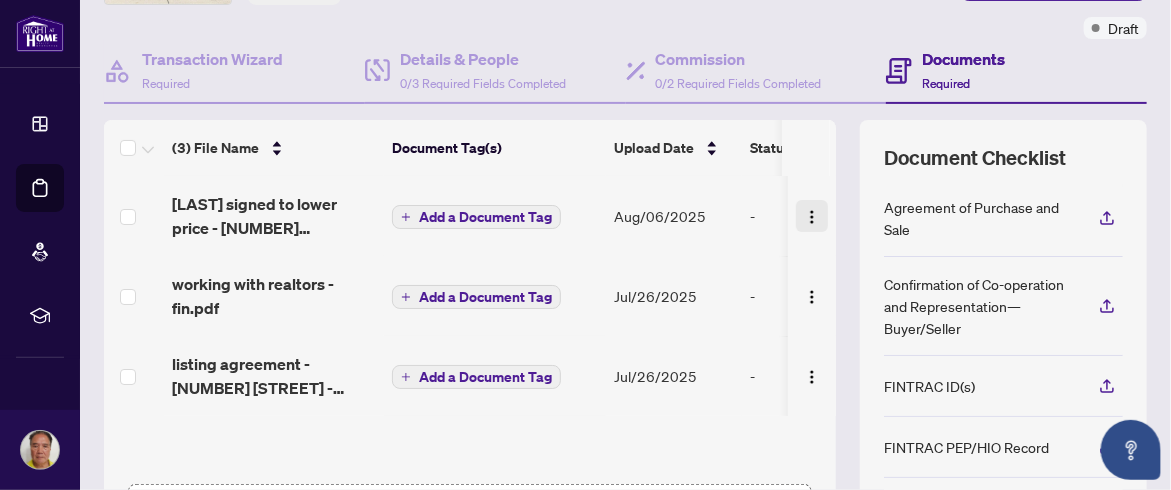 click at bounding box center [812, 217] 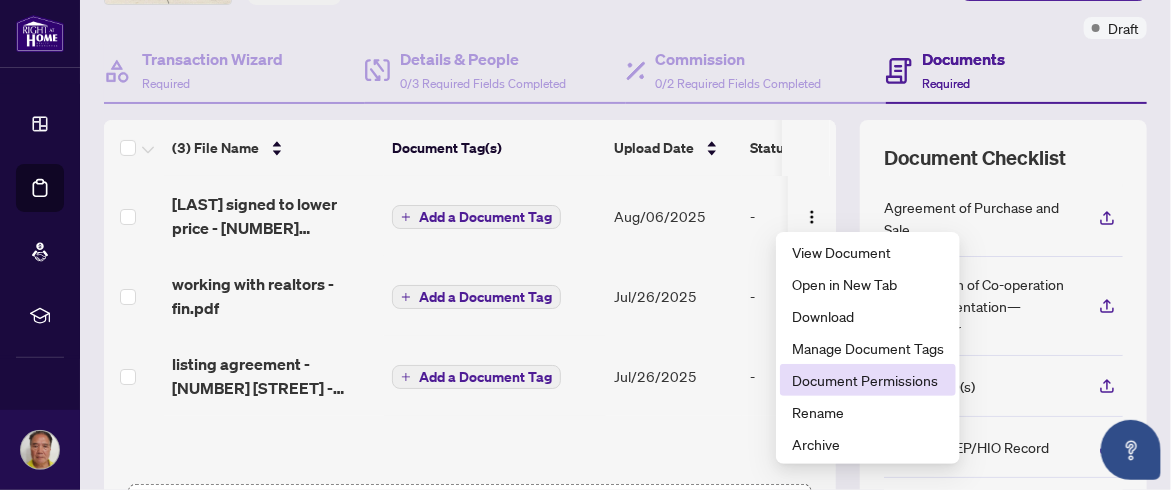 click on "Document Permissions" at bounding box center [868, 380] 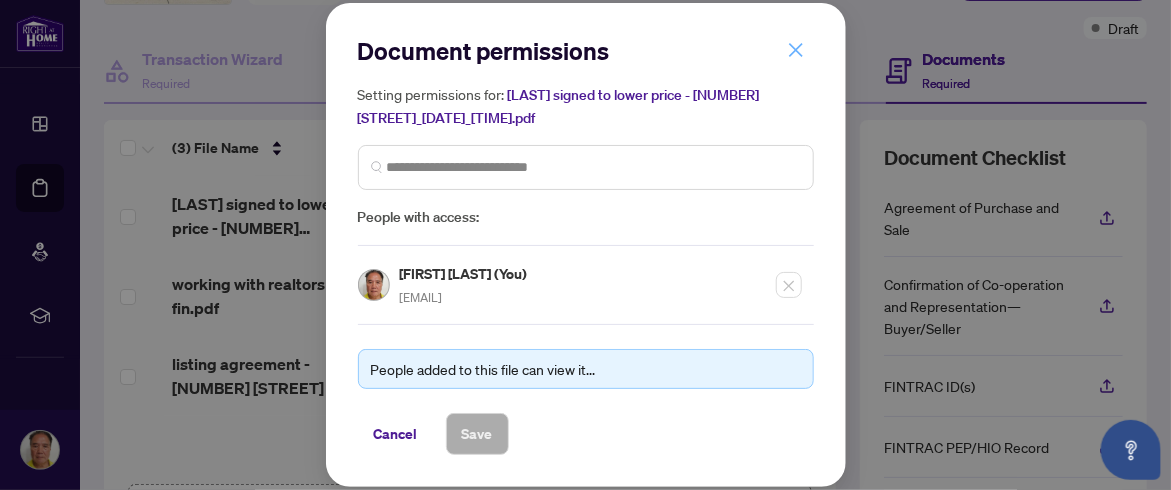 click 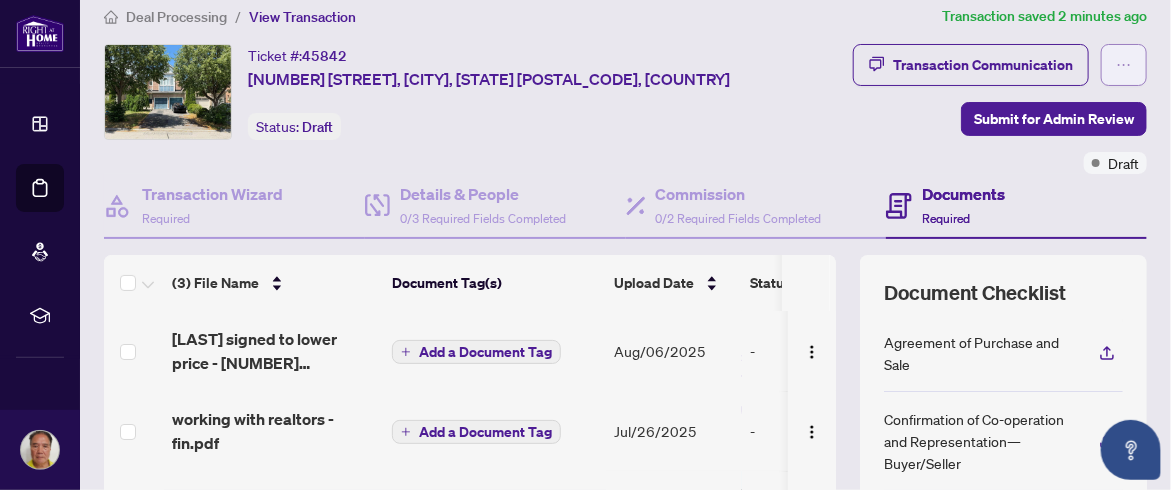 scroll, scrollTop: 0, scrollLeft: 0, axis: both 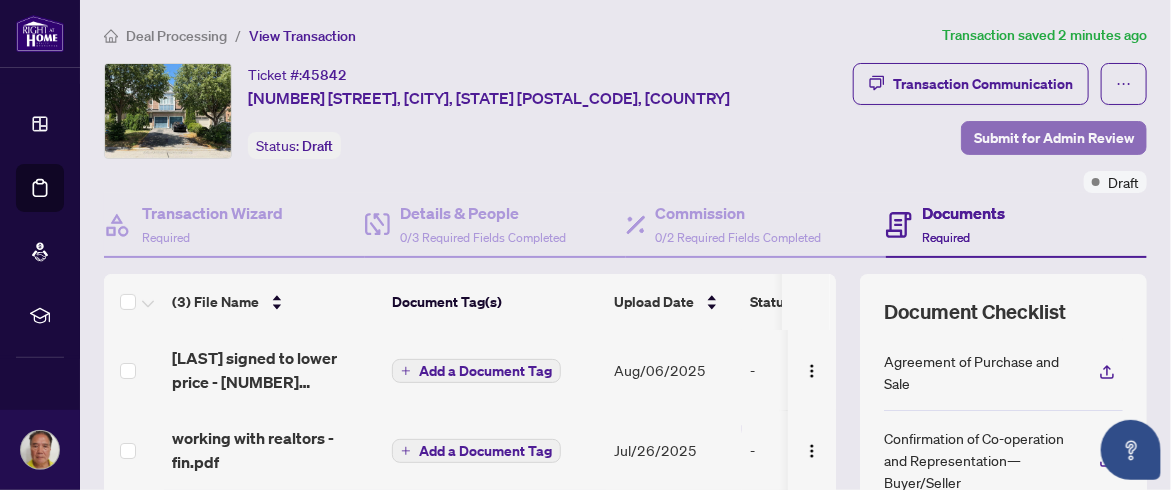 click on "Submit for Admin Review" at bounding box center (1054, 138) 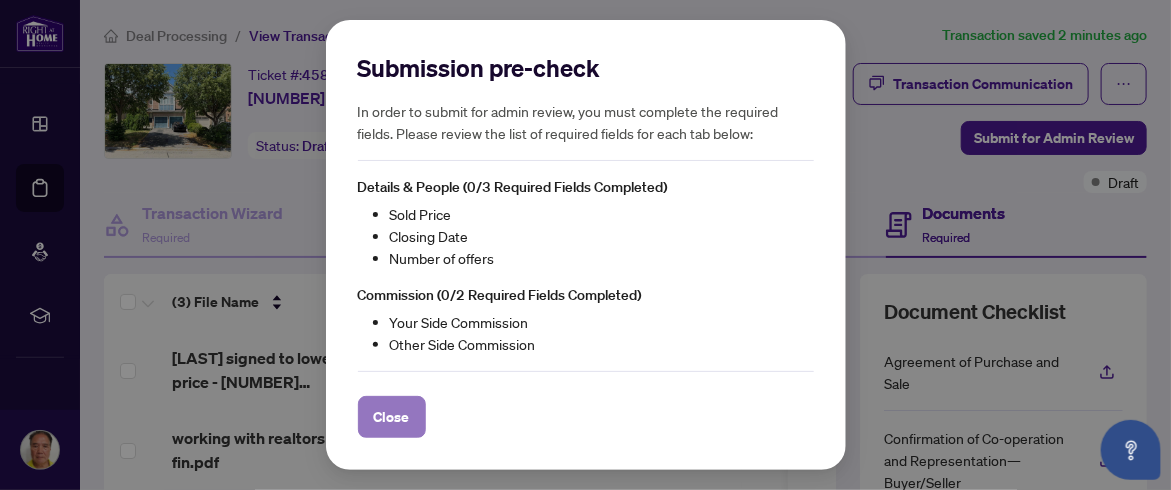 click on "Close" at bounding box center (392, 417) 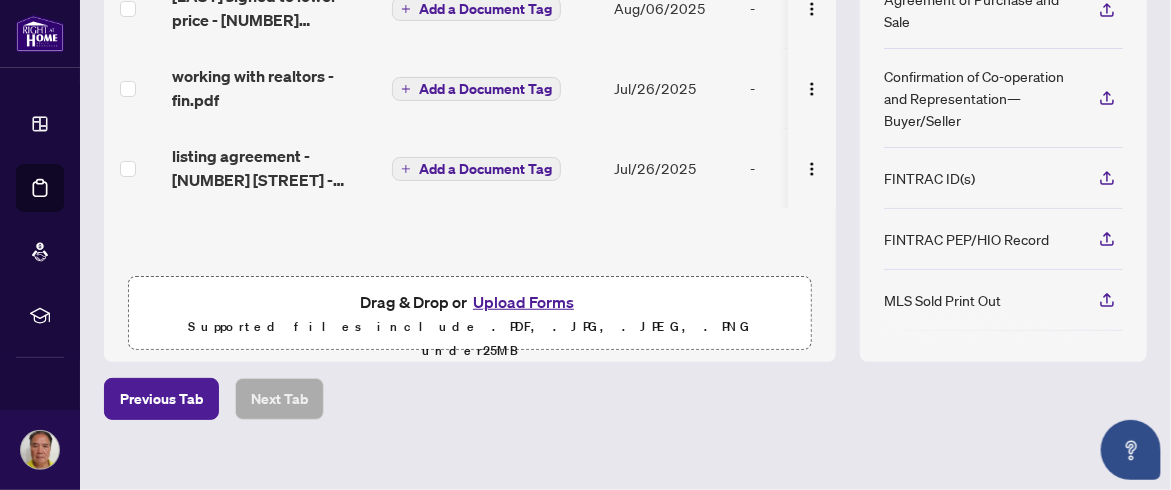 scroll, scrollTop: 381, scrollLeft: 0, axis: vertical 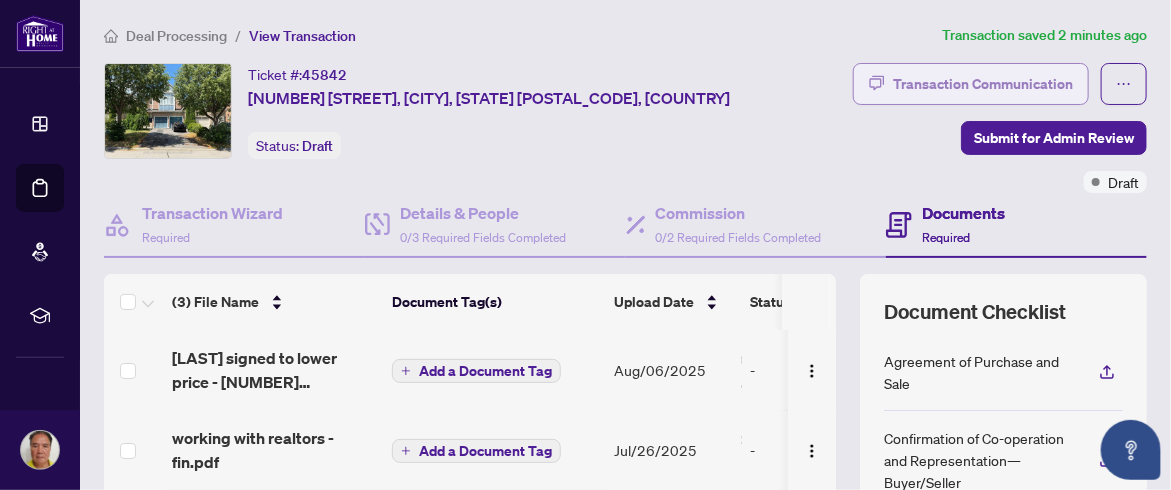click on "Transaction Communication" at bounding box center (983, 84) 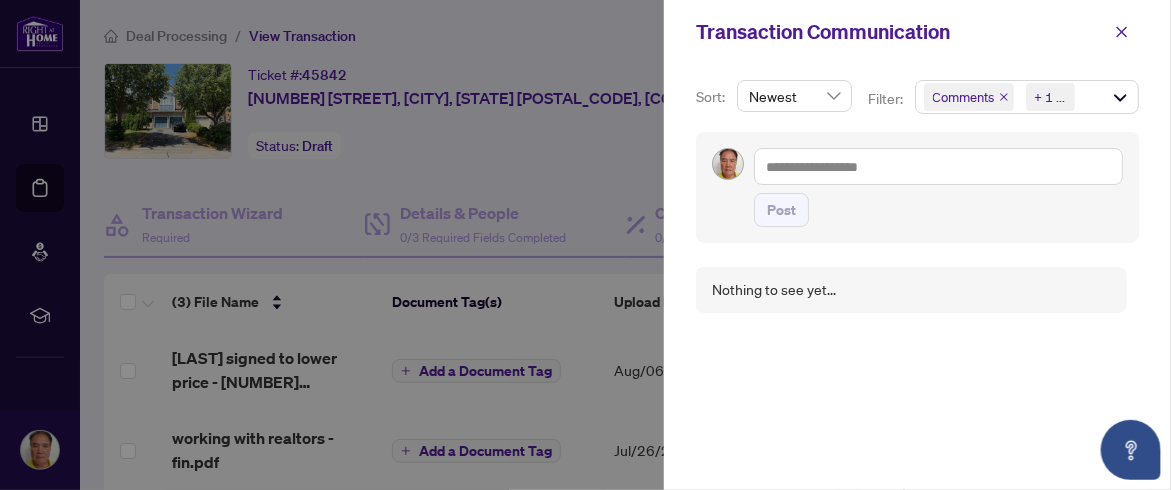 click at bounding box center (585, 245) 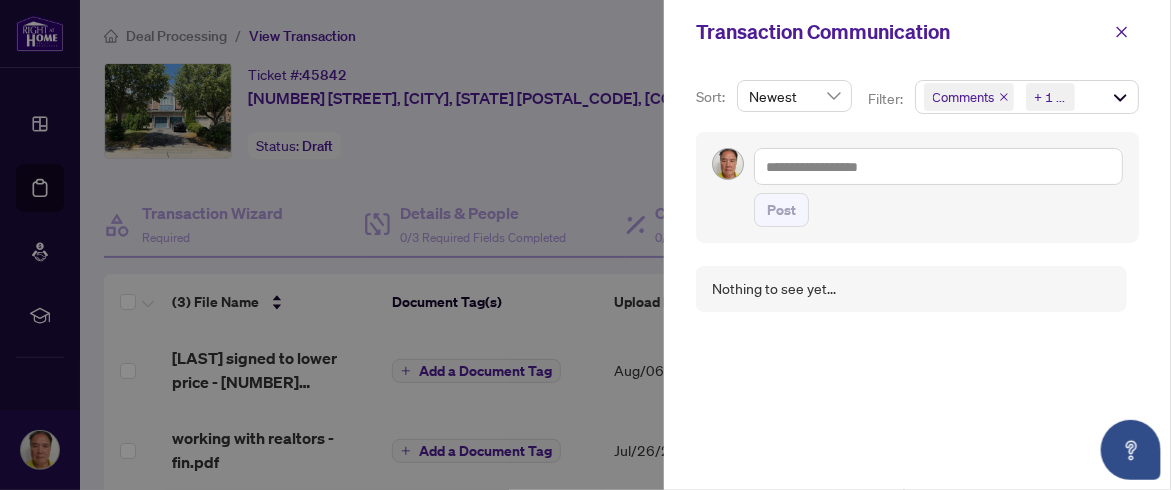 click at bounding box center (585, 245) 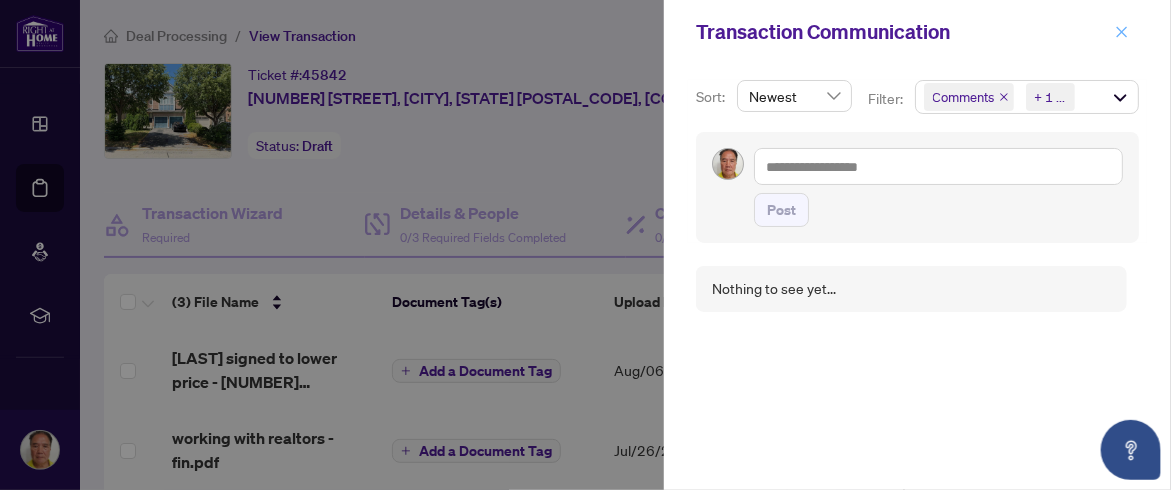 click 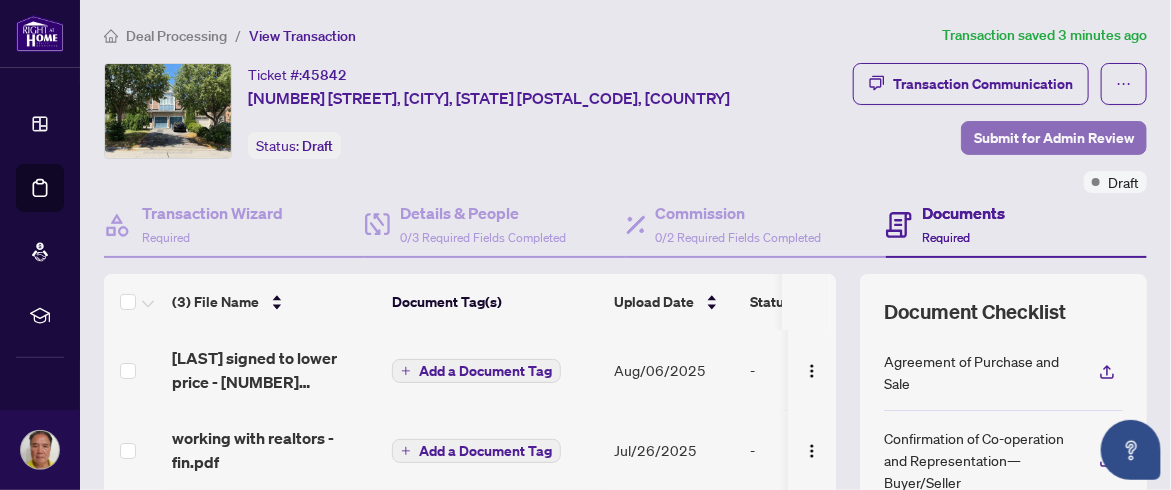 click on "Submit for Admin Review" at bounding box center (1054, 138) 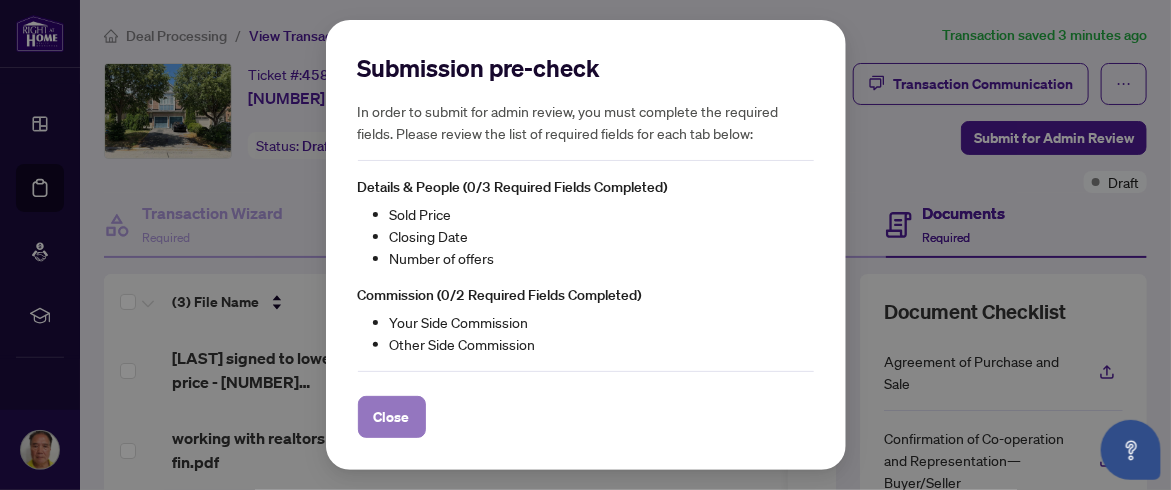 click on "Close" at bounding box center (392, 417) 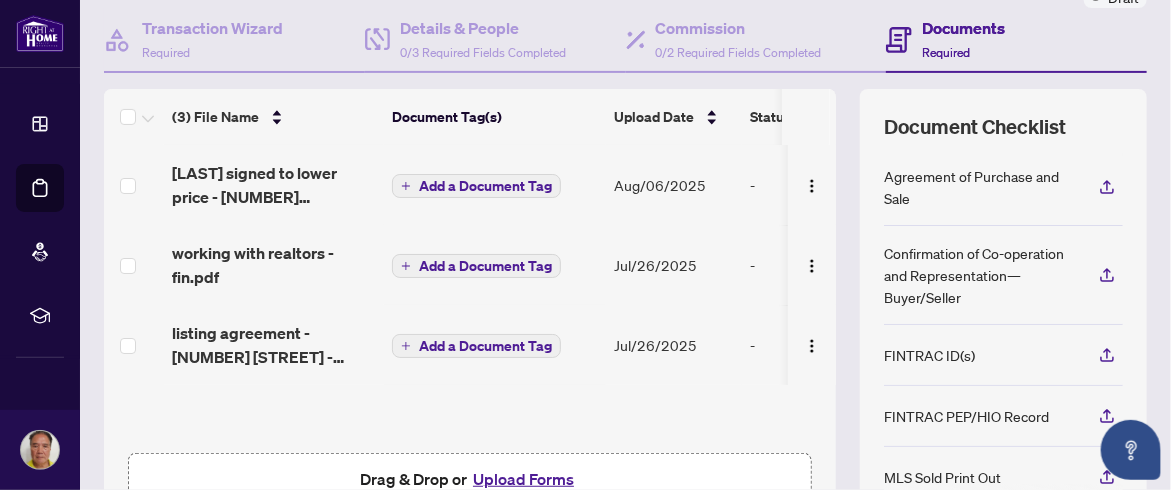 scroll, scrollTop: 200, scrollLeft: 0, axis: vertical 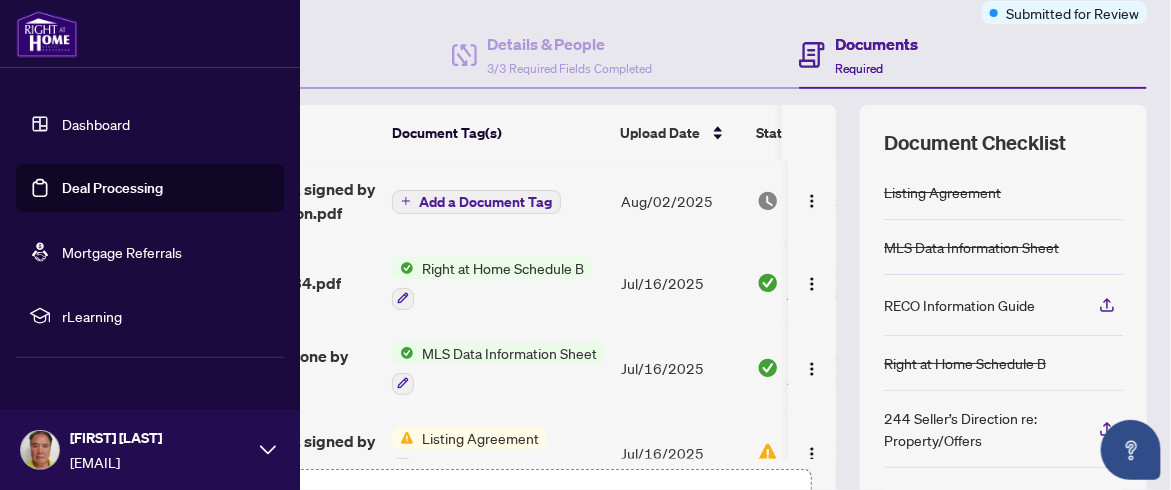 click on "Dashboard" at bounding box center (96, 124) 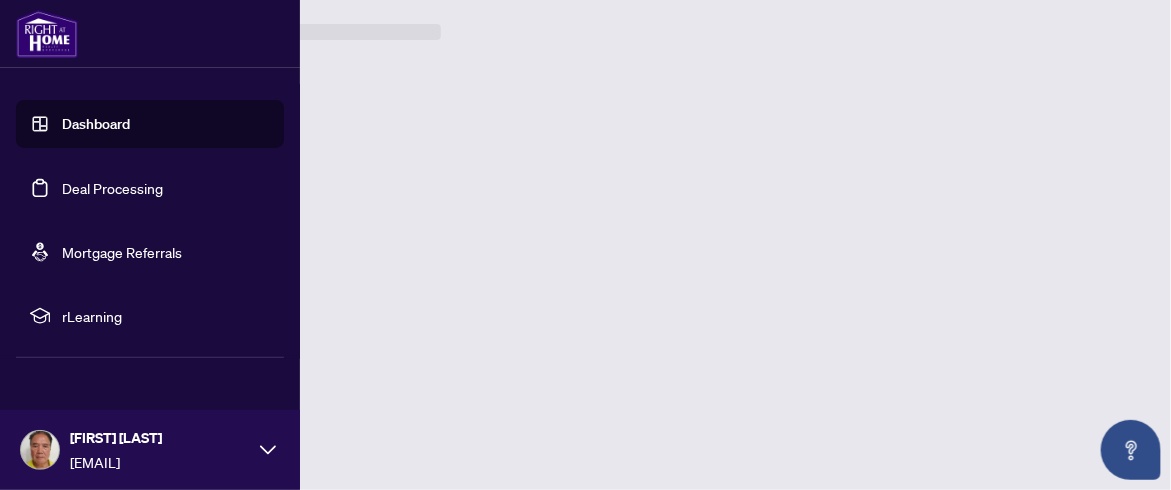 scroll, scrollTop: 0, scrollLeft: 0, axis: both 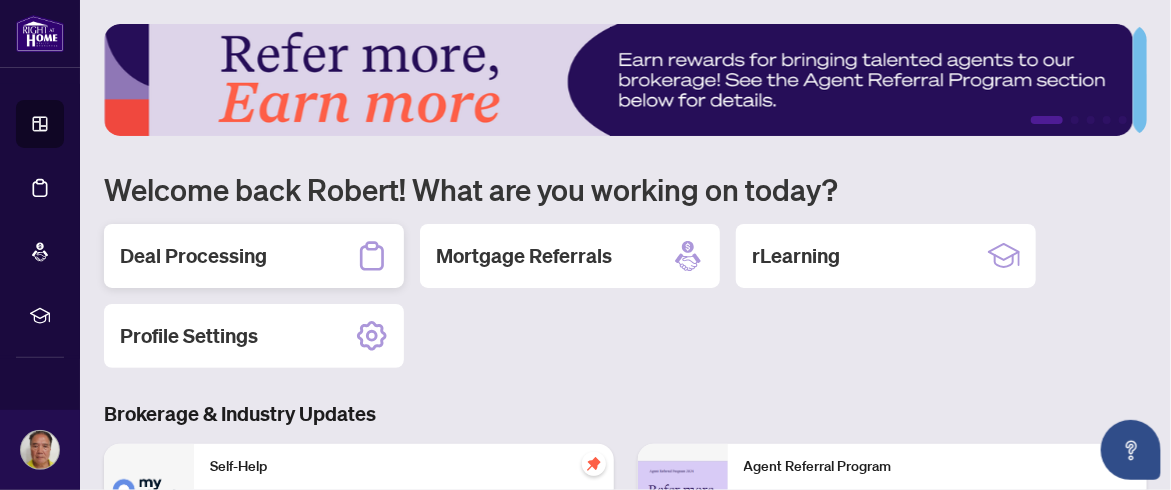 click on "Deal Processing" at bounding box center [193, 256] 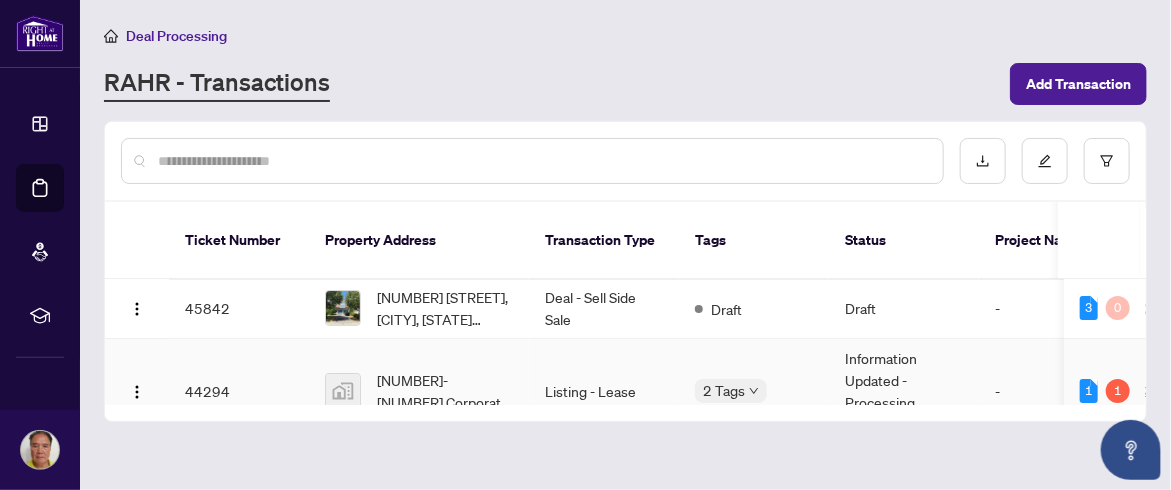 scroll, scrollTop: 0, scrollLeft: 0, axis: both 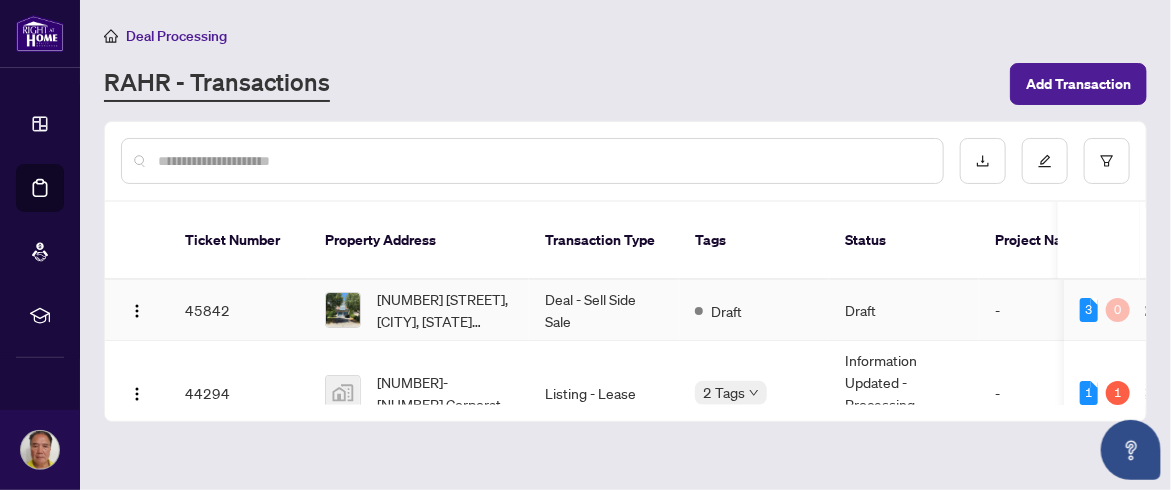 click on "45842" at bounding box center [239, 310] 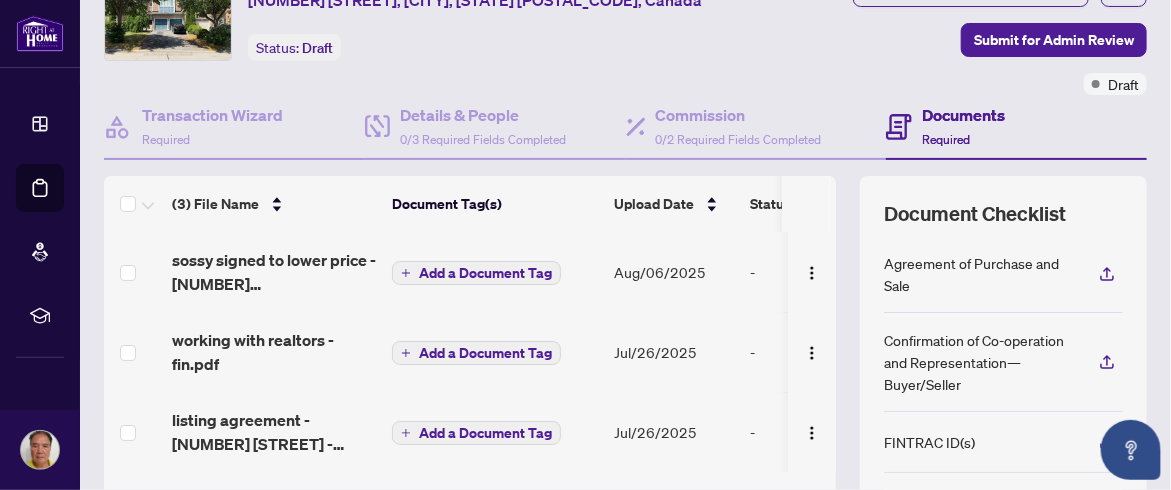 scroll, scrollTop: 100, scrollLeft: 0, axis: vertical 